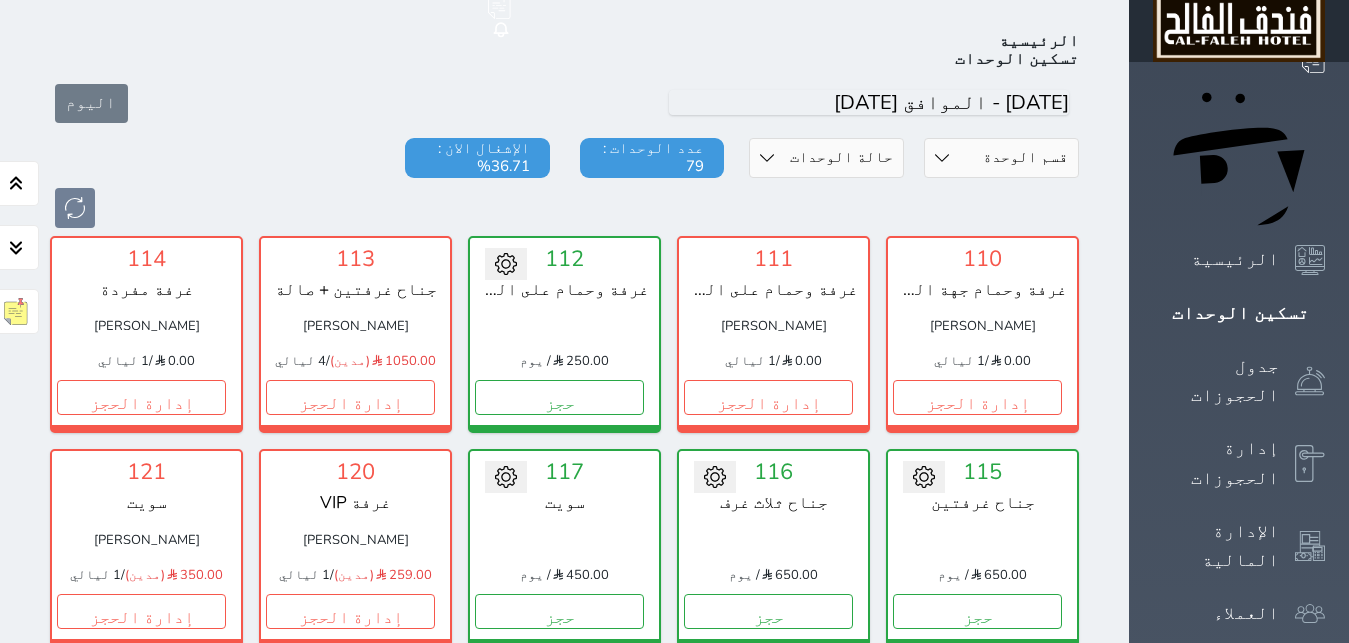 scroll, scrollTop: 110, scrollLeft: 0, axis: vertical 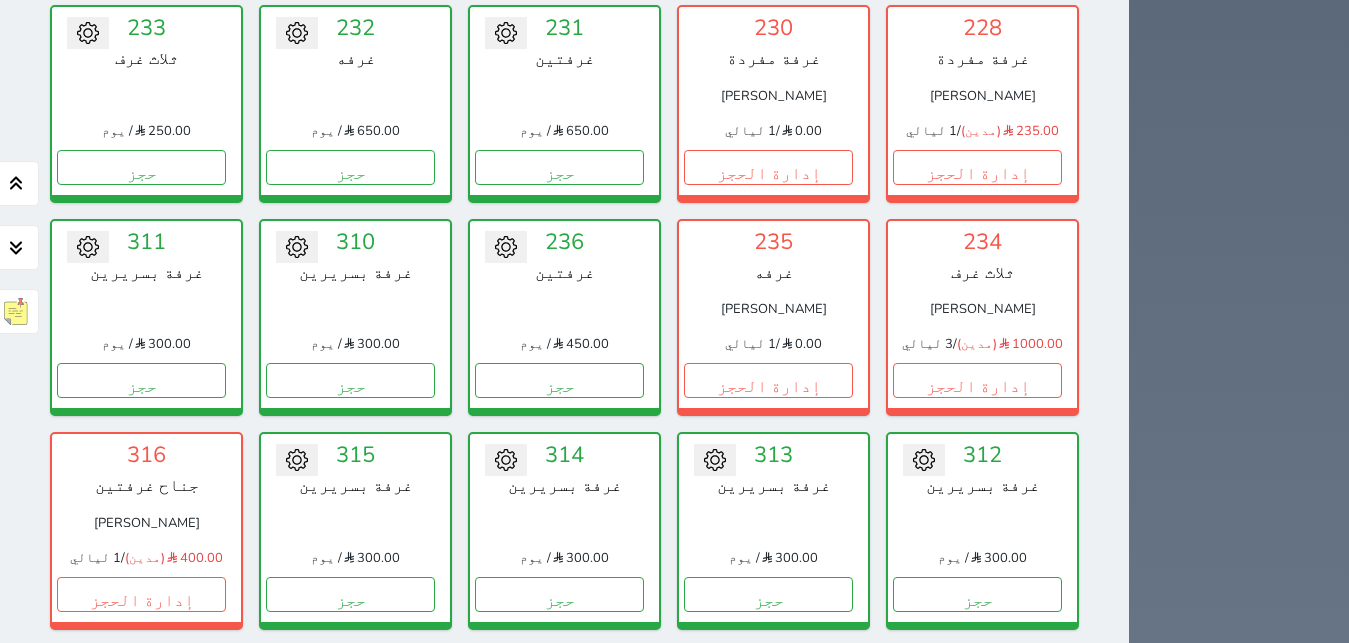click on "حجز" at bounding box center [768, 1021] 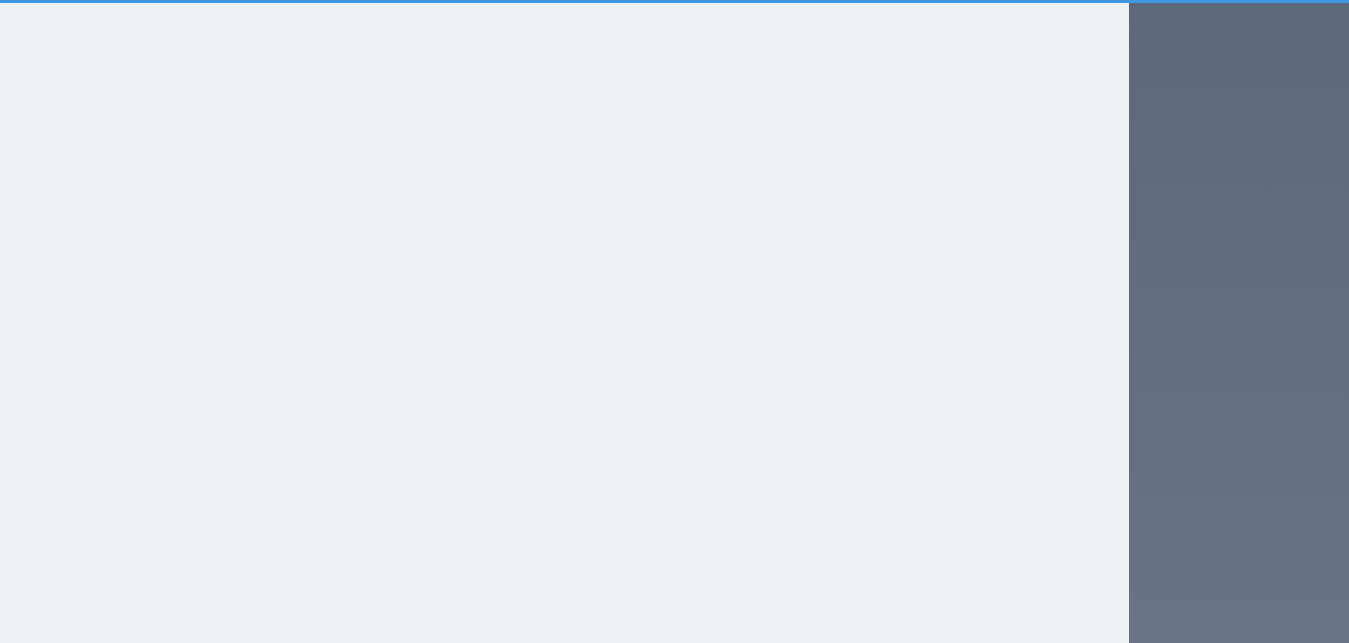 select on "1" 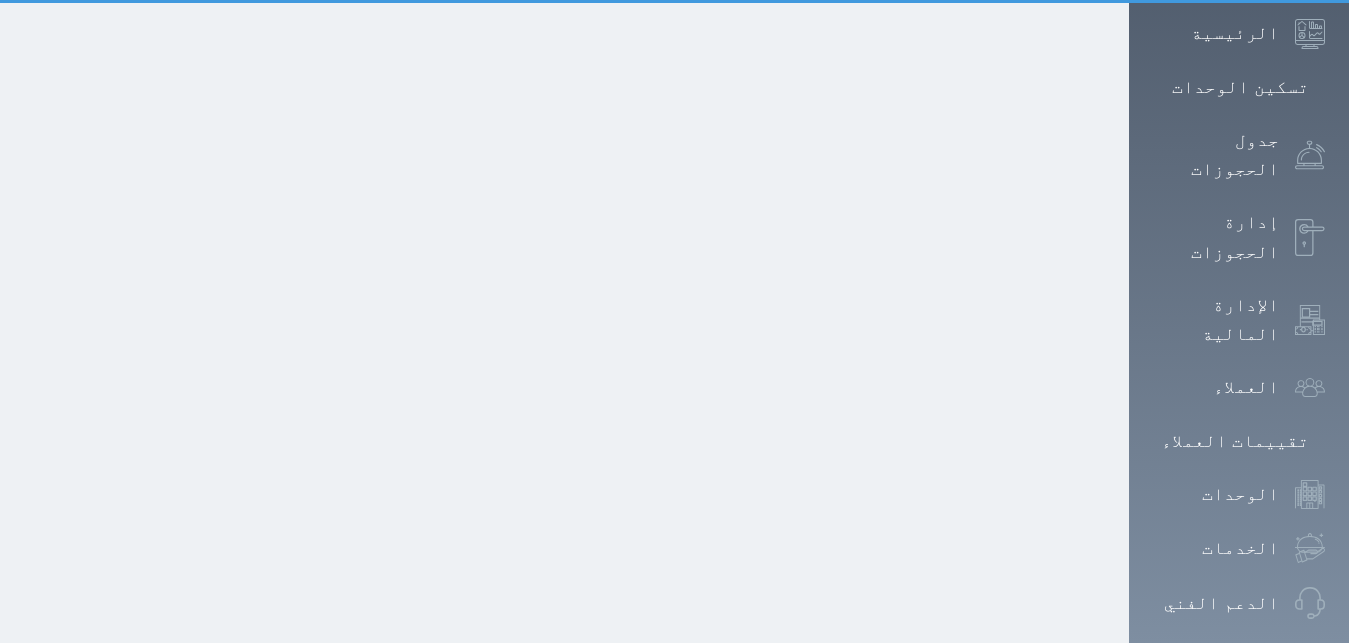 scroll, scrollTop: 47, scrollLeft: 0, axis: vertical 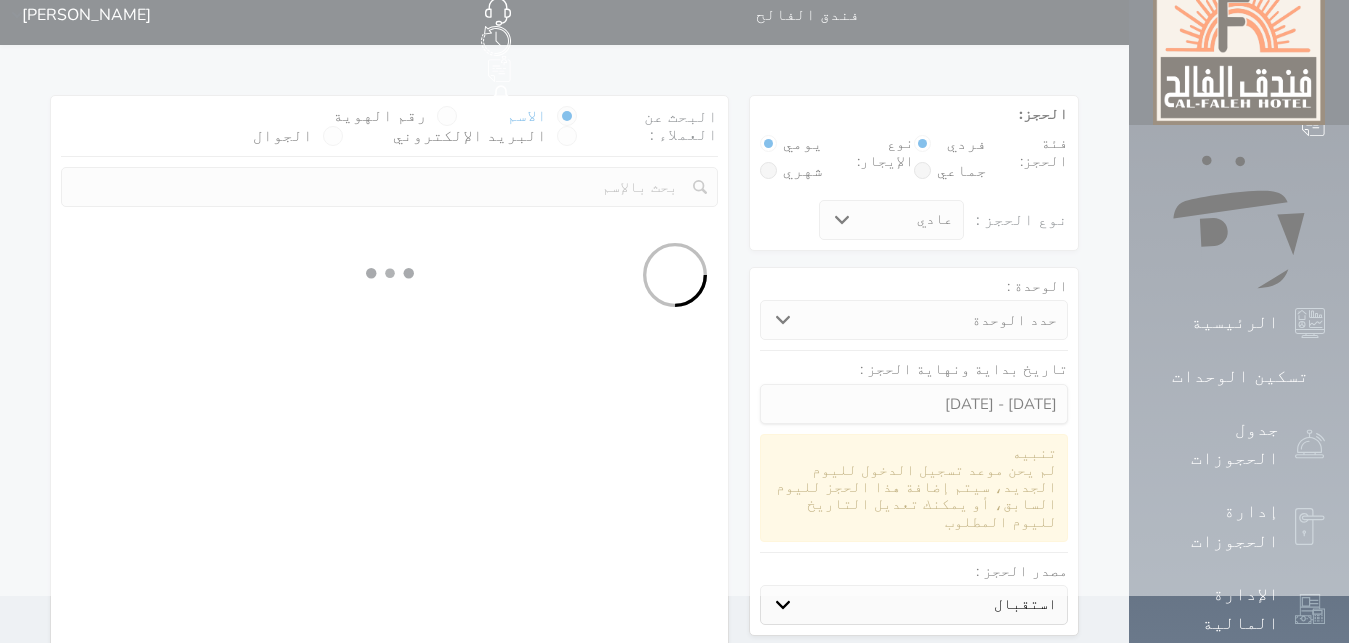 select 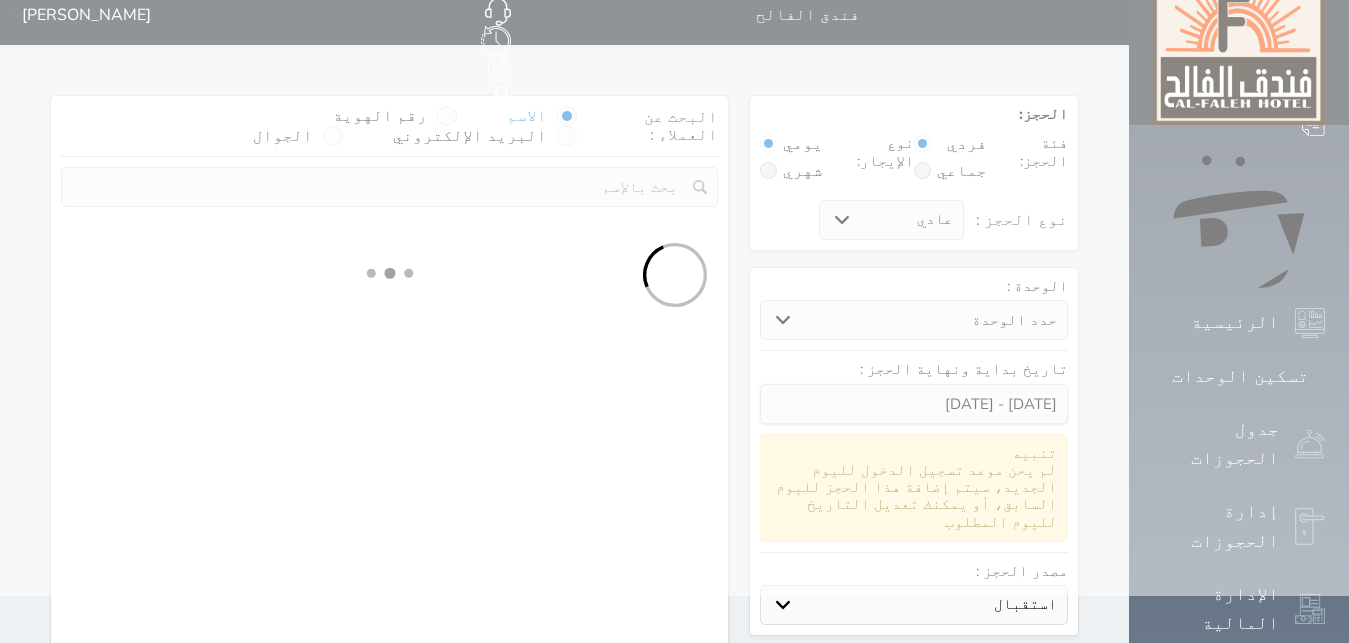 select on "6121" 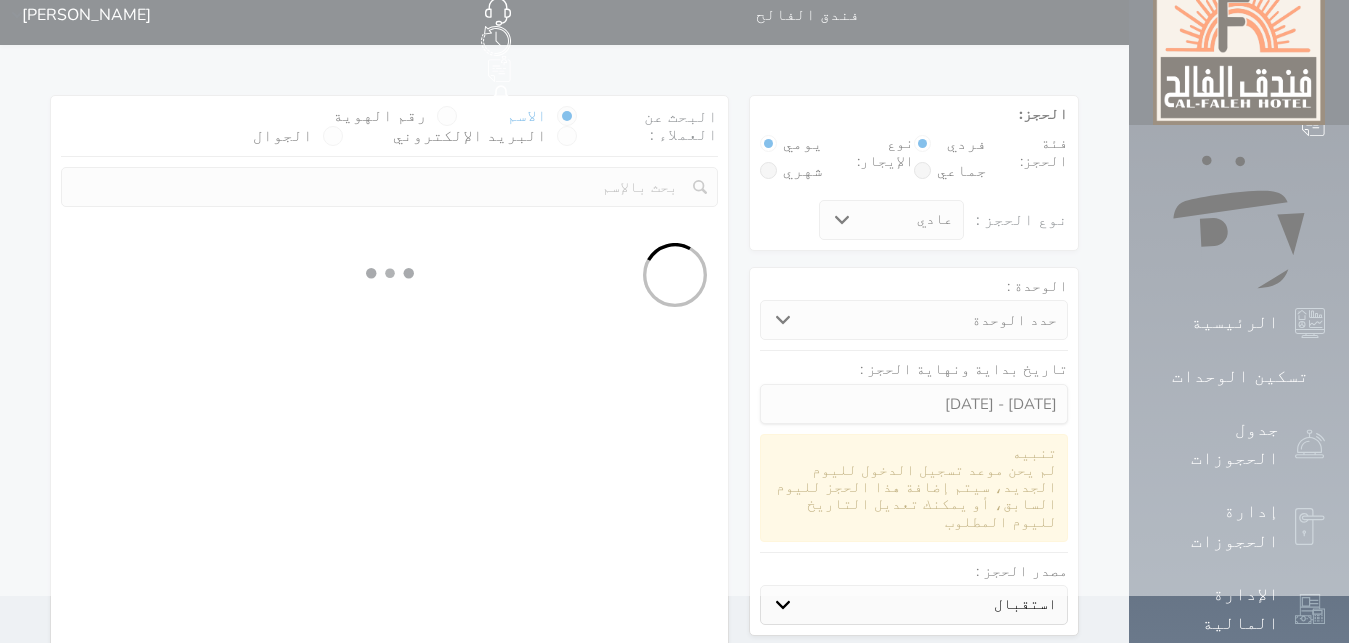 scroll, scrollTop: 0, scrollLeft: 0, axis: both 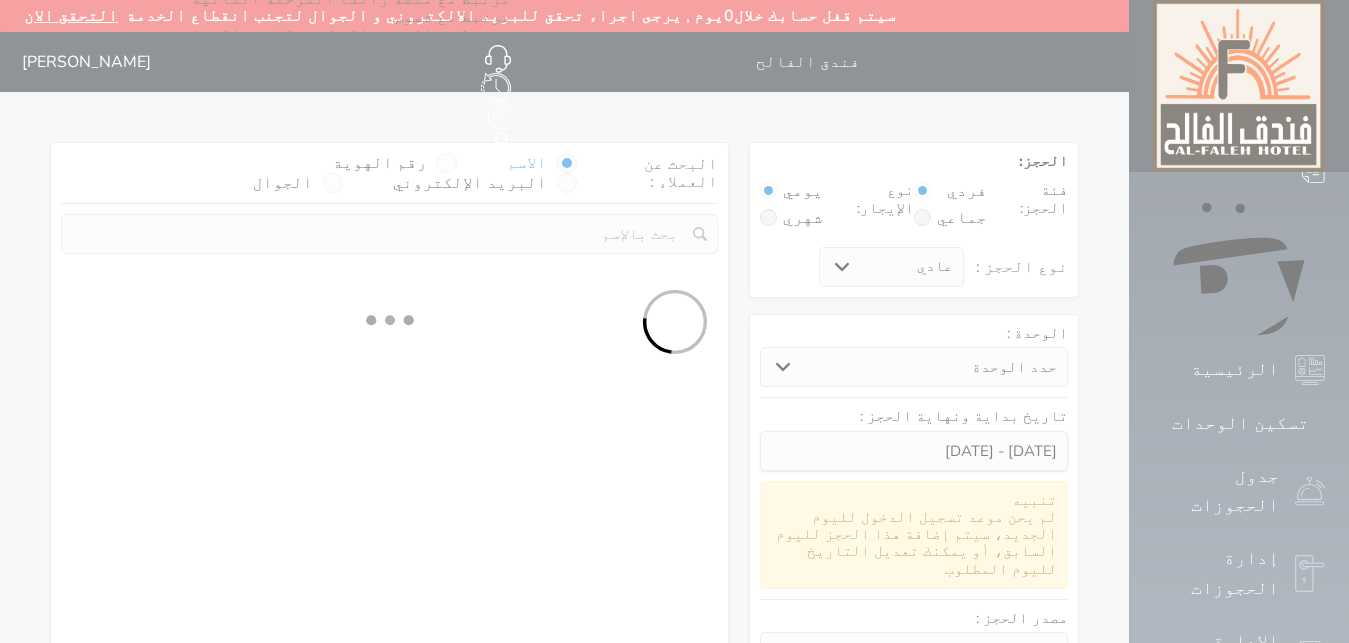 select 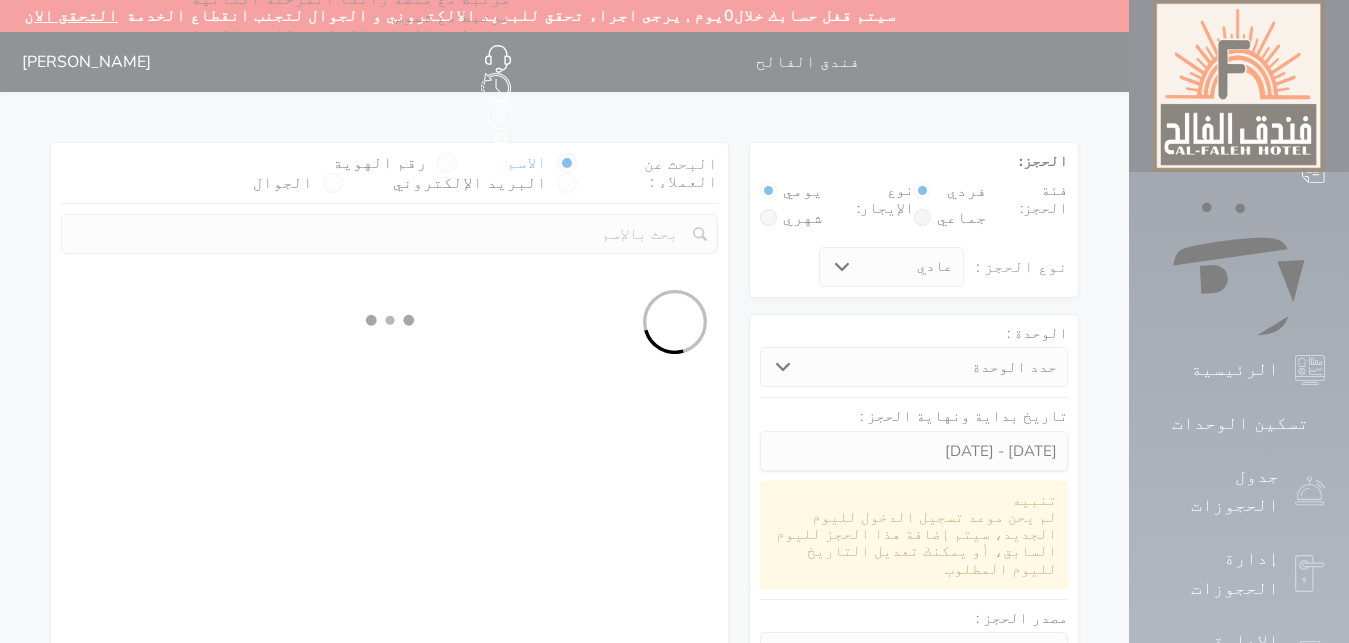 select on "113" 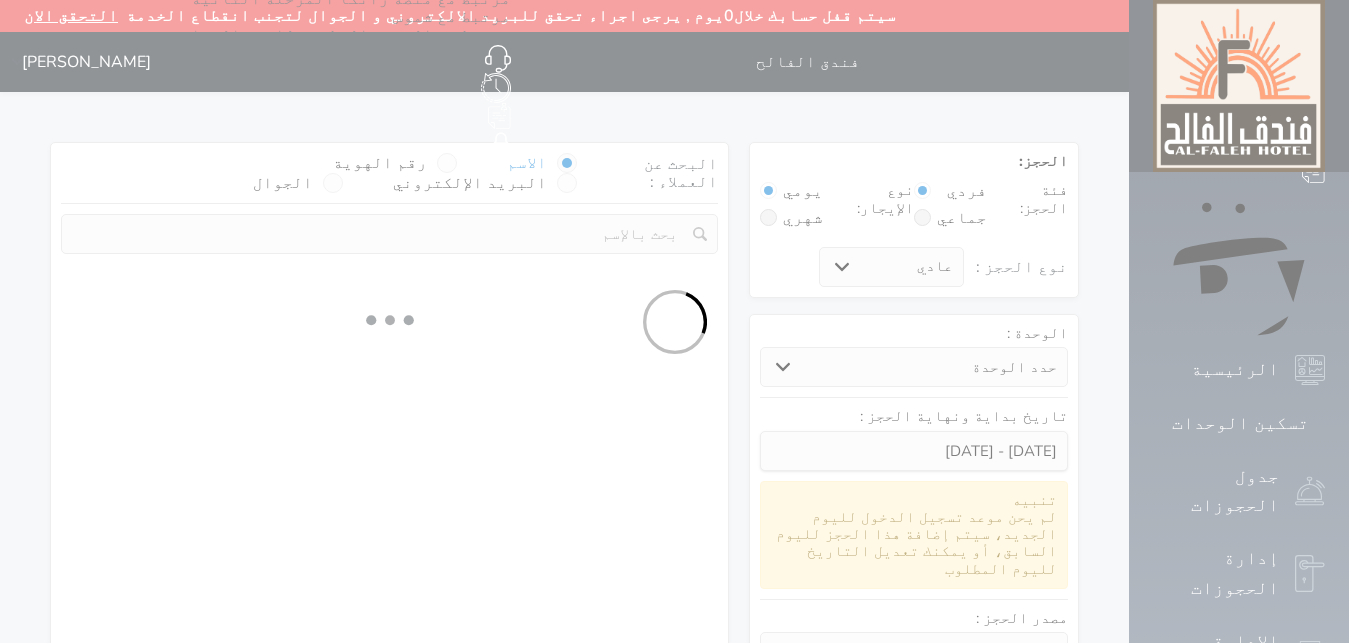select on "1" 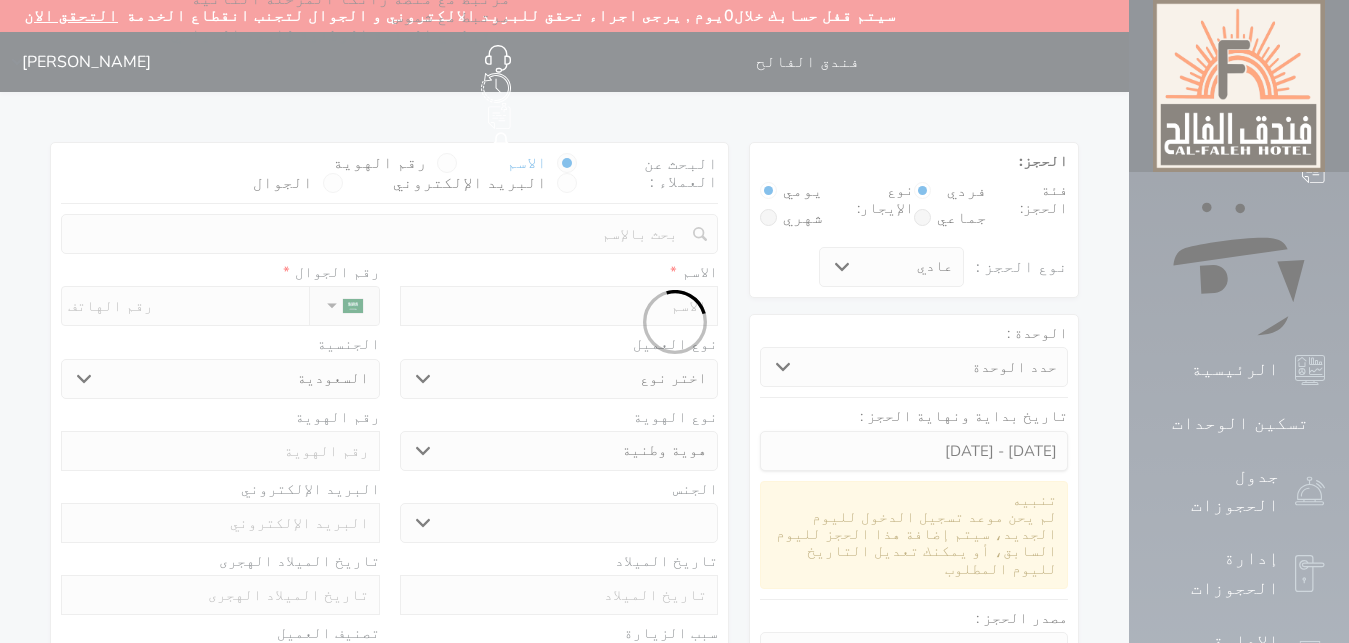 select 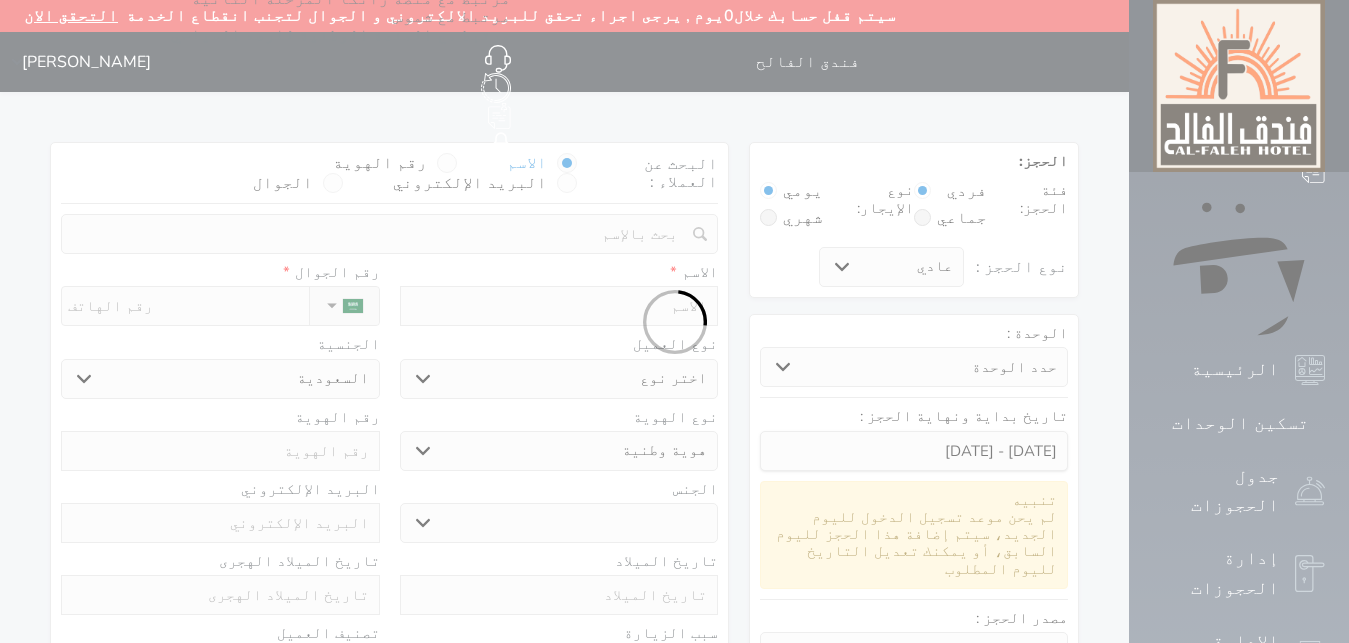 select on "1" 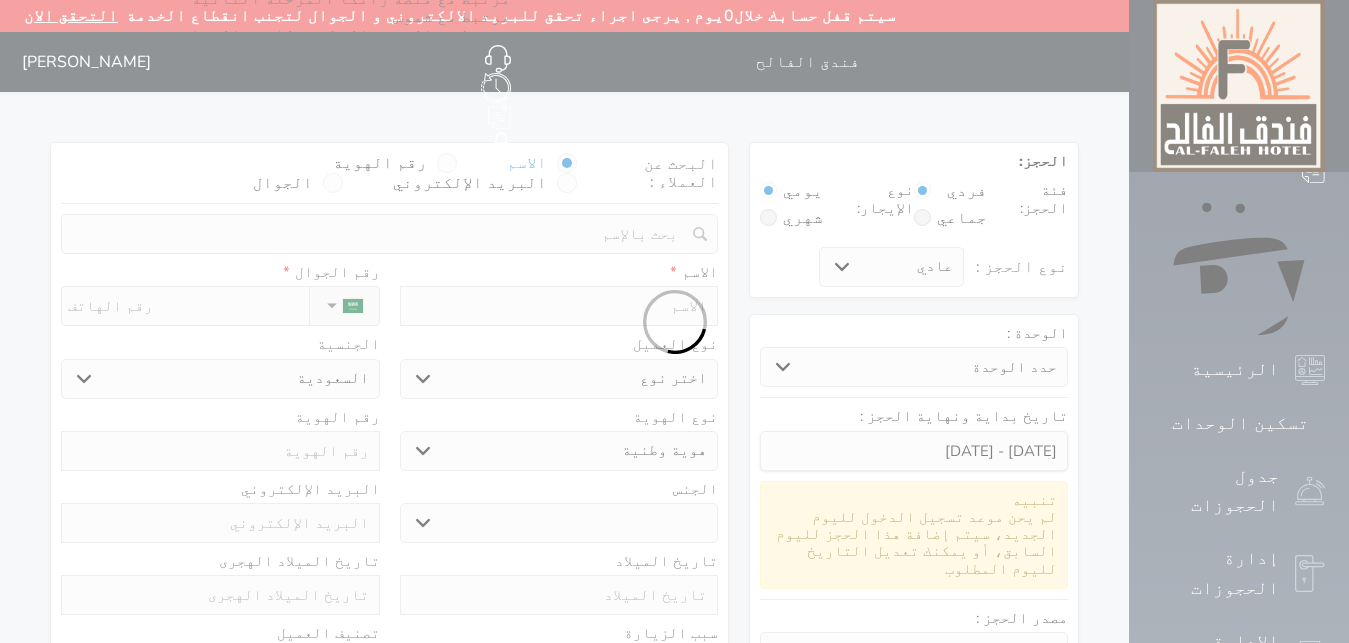 select on "7" 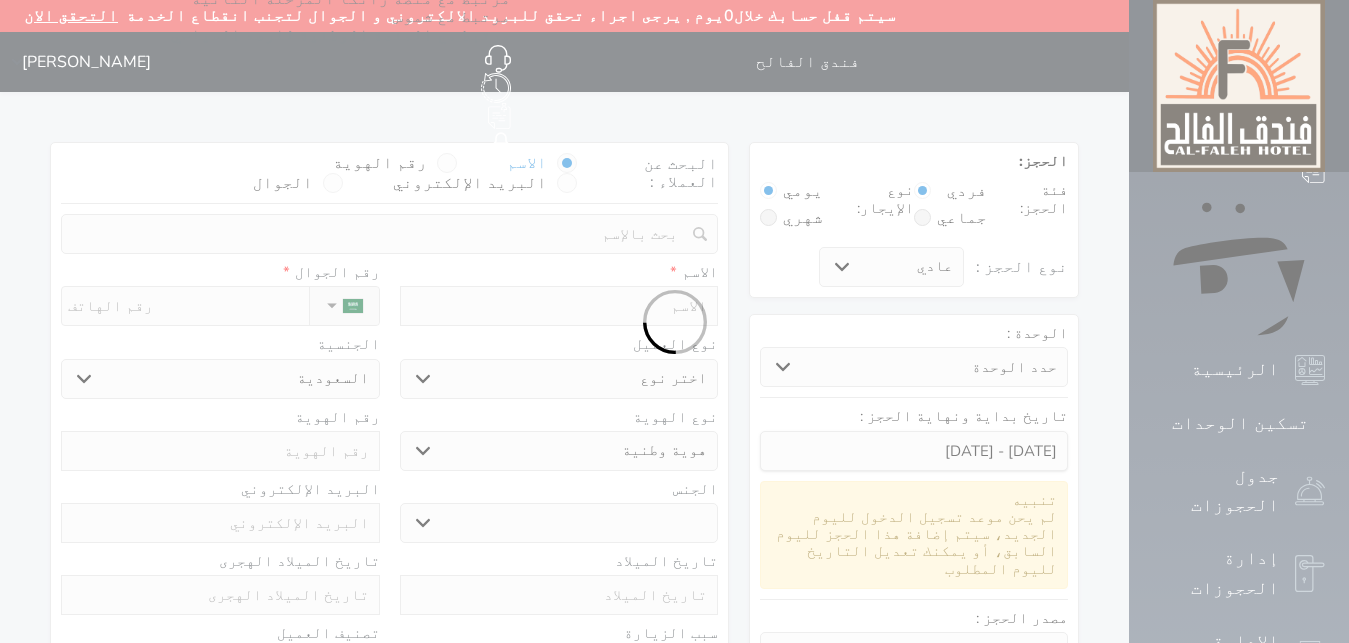 select 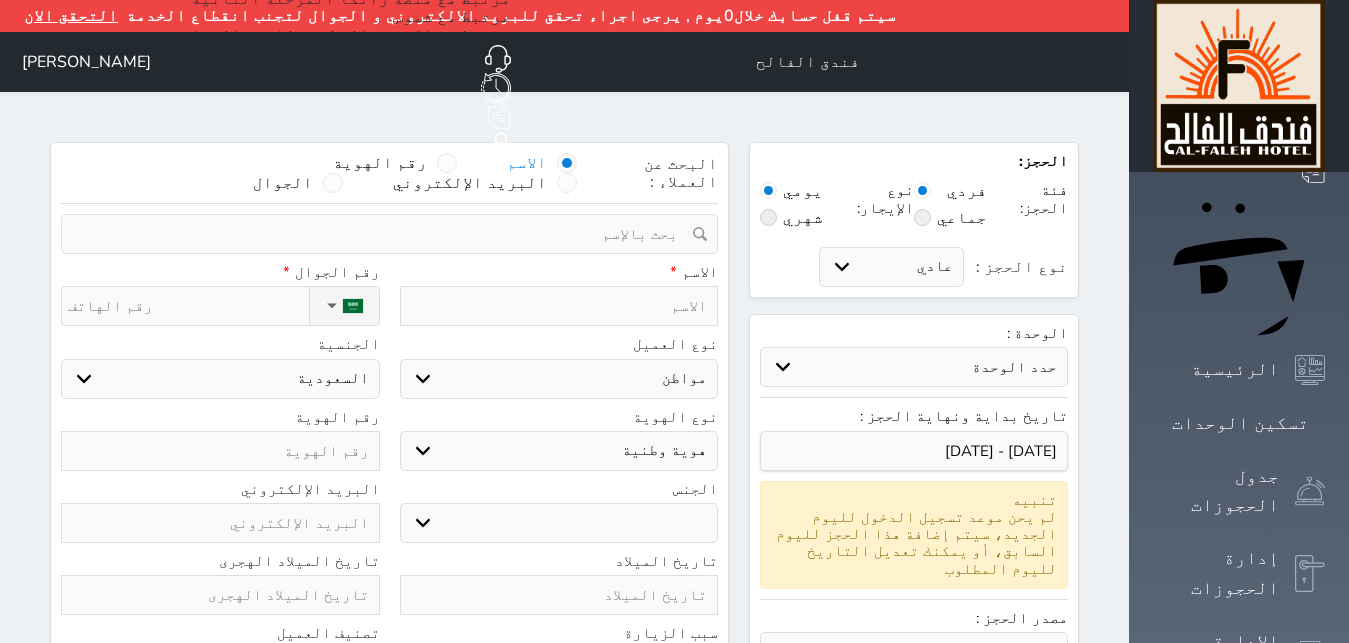 select 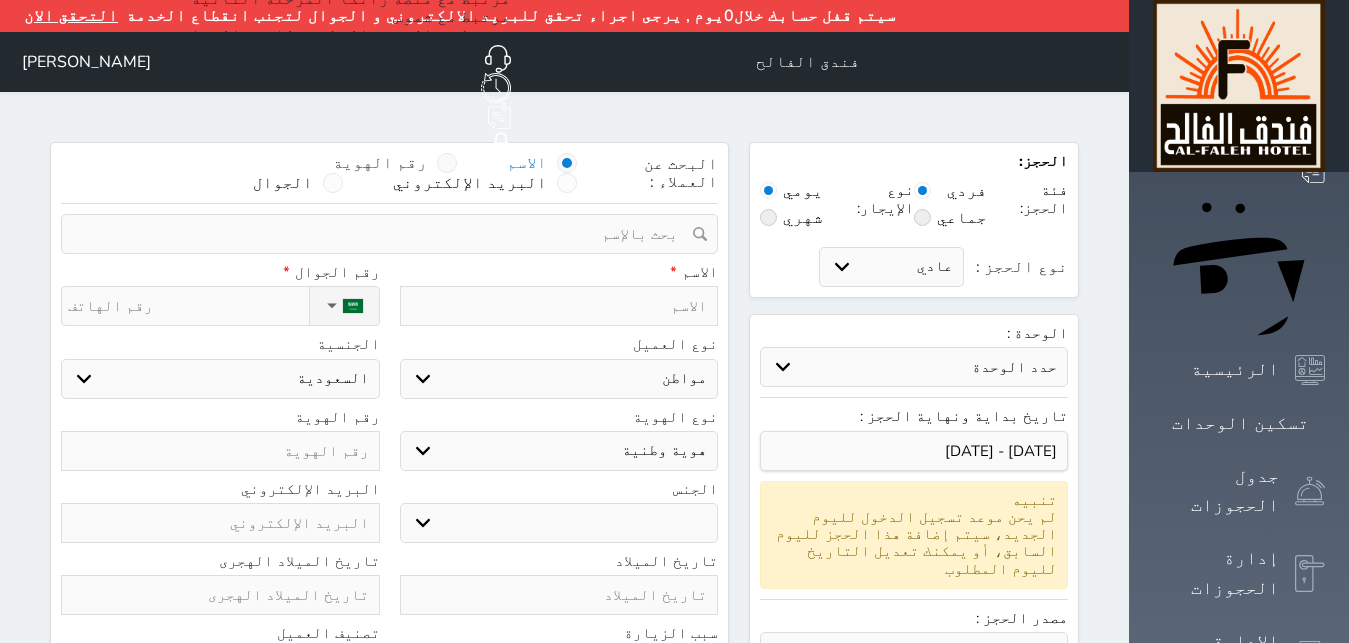 click at bounding box center [447, 163] 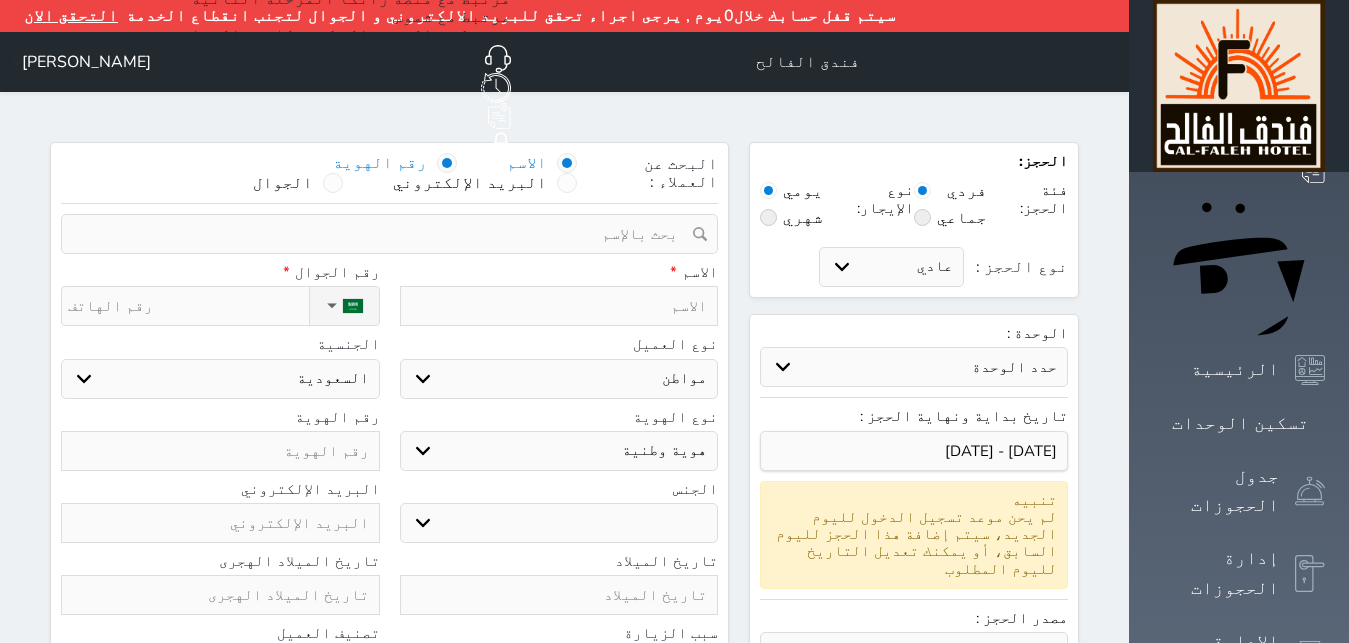 select 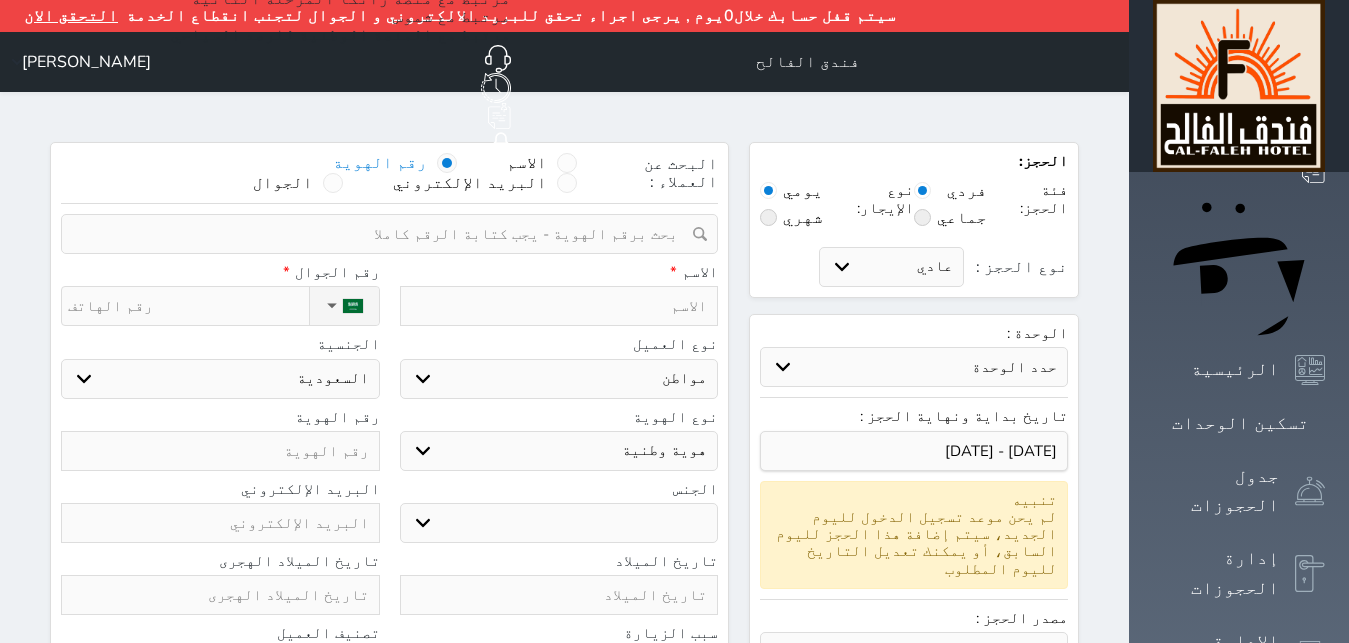 click at bounding box center [382, 234] 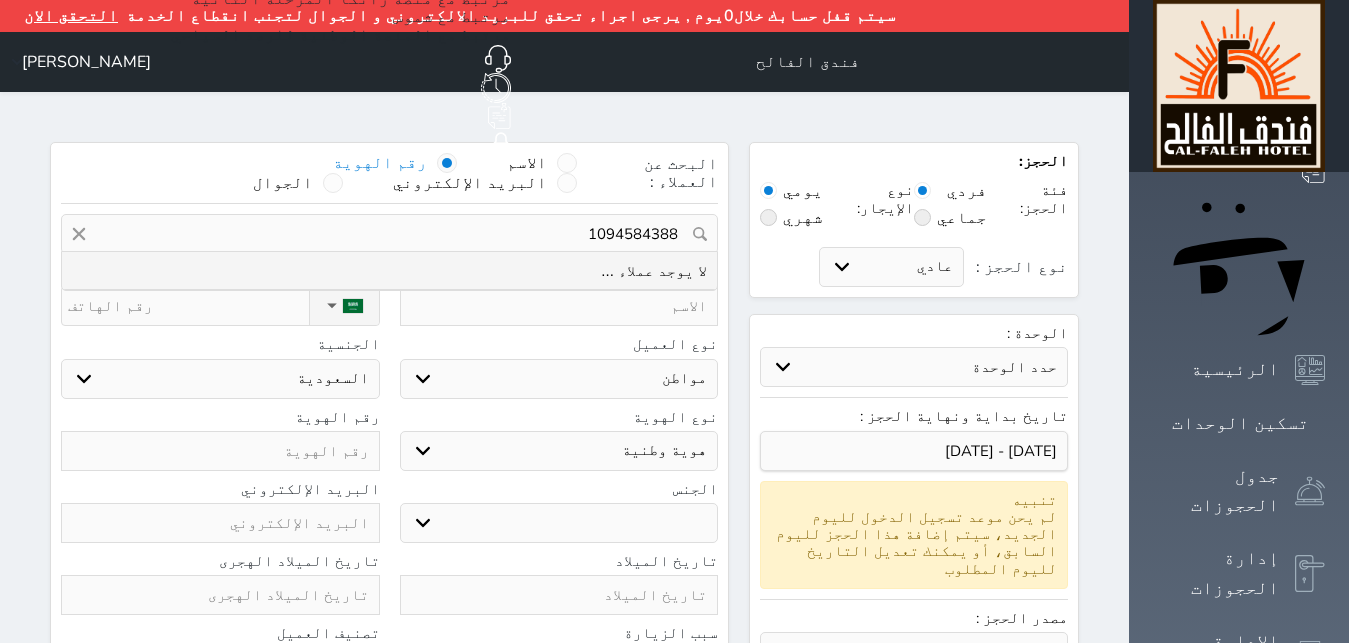 click on "1094584388" at bounding box center [389, 234] 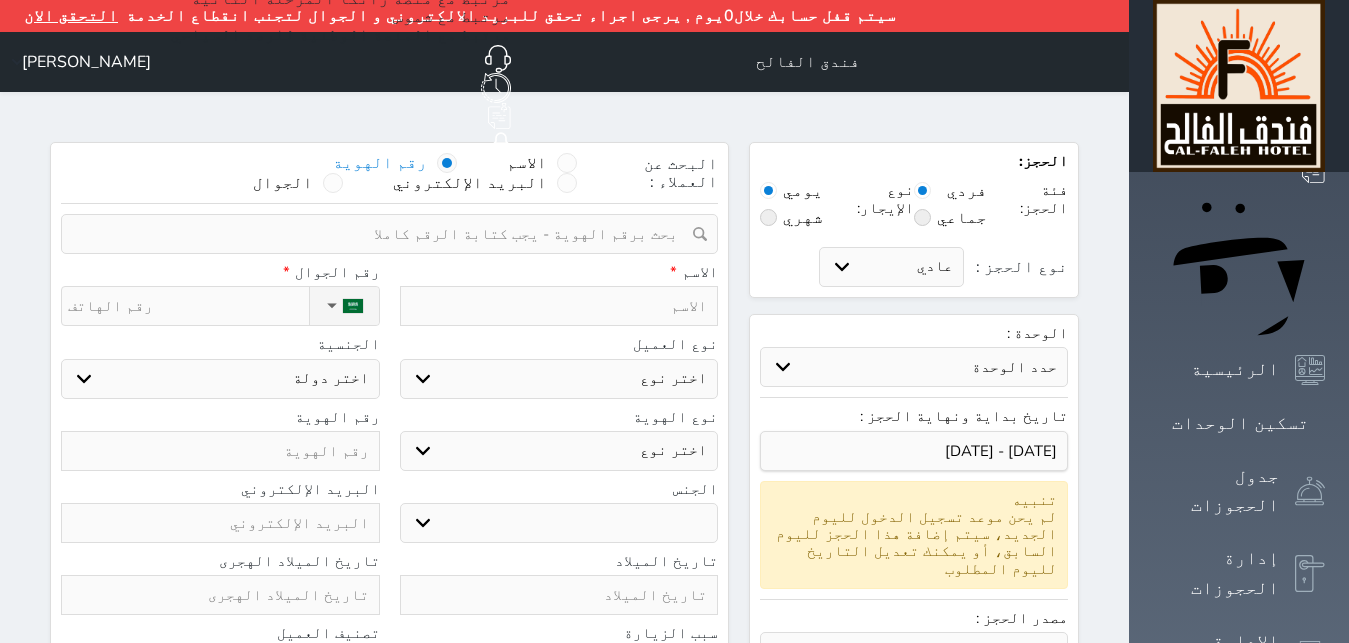 type on "س" 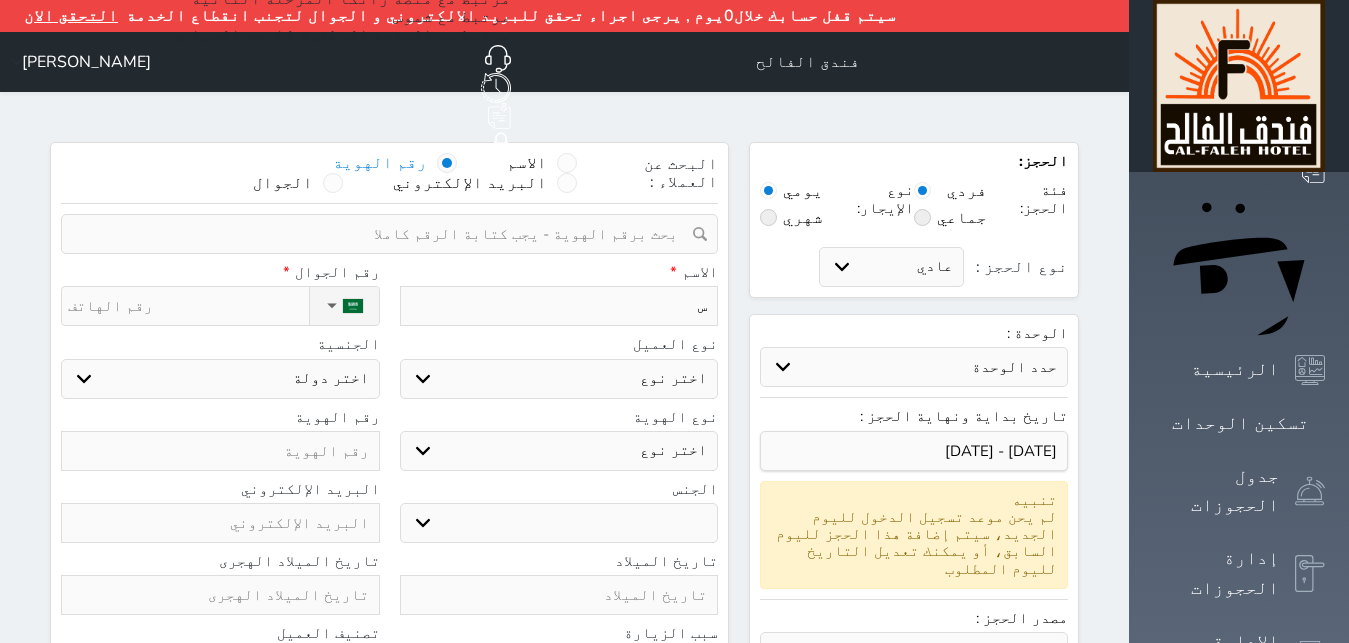 type on "سع" 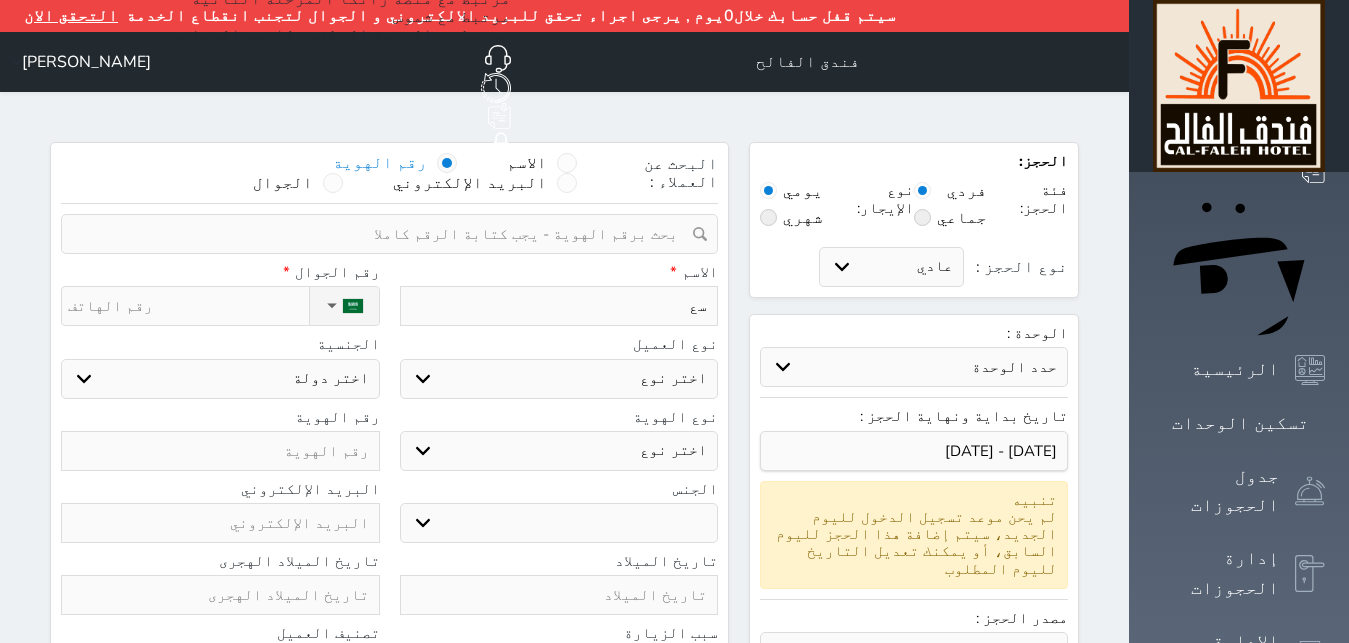 type on "سعي" 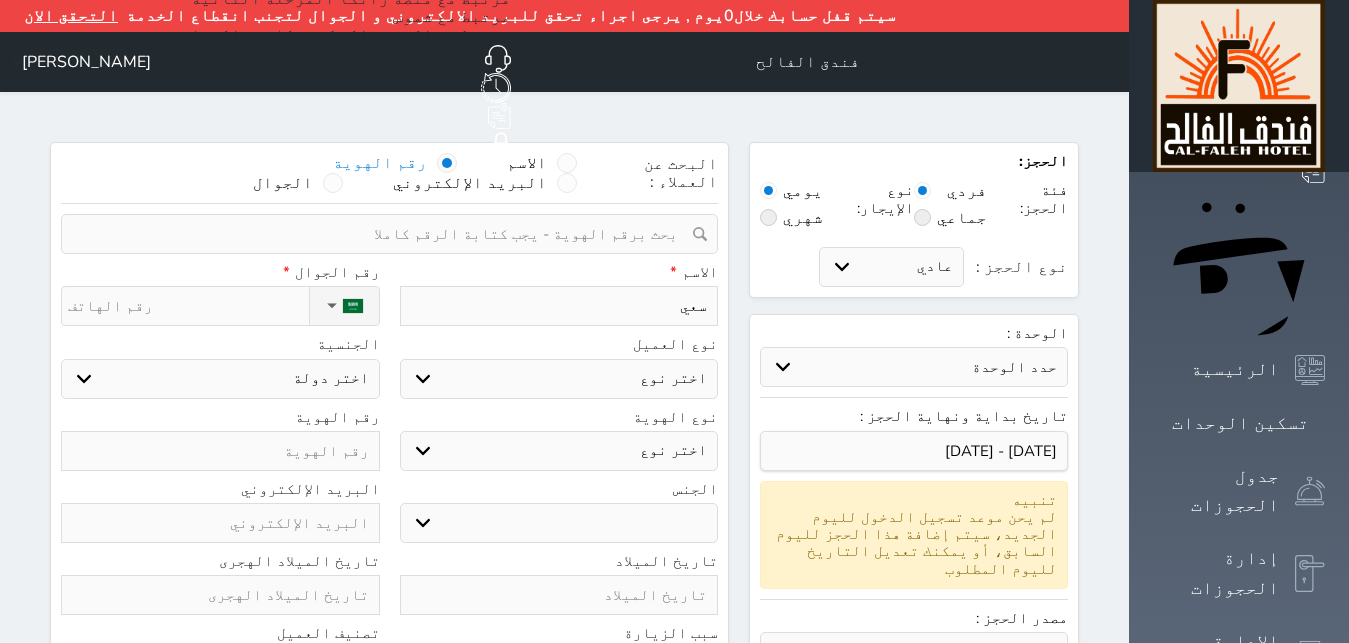 type on "[PERSON_NAME]" 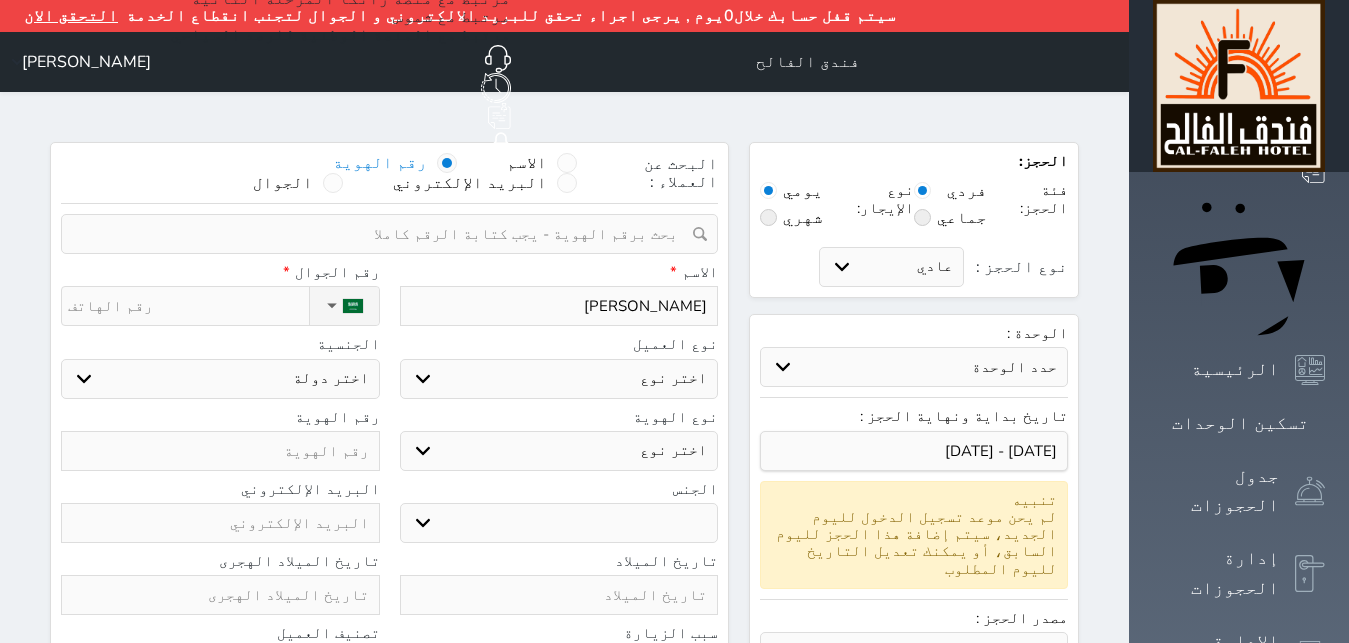 type on "[PERSON_NAME]" 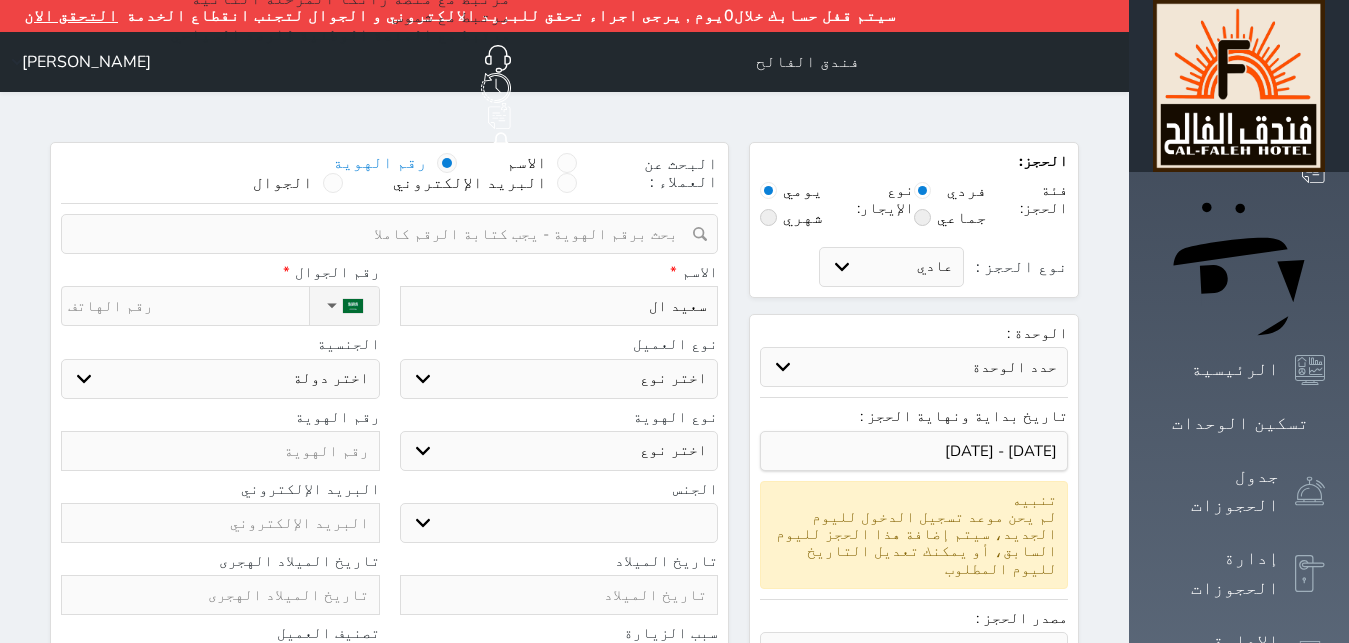type on "[PERSON_NAME]" 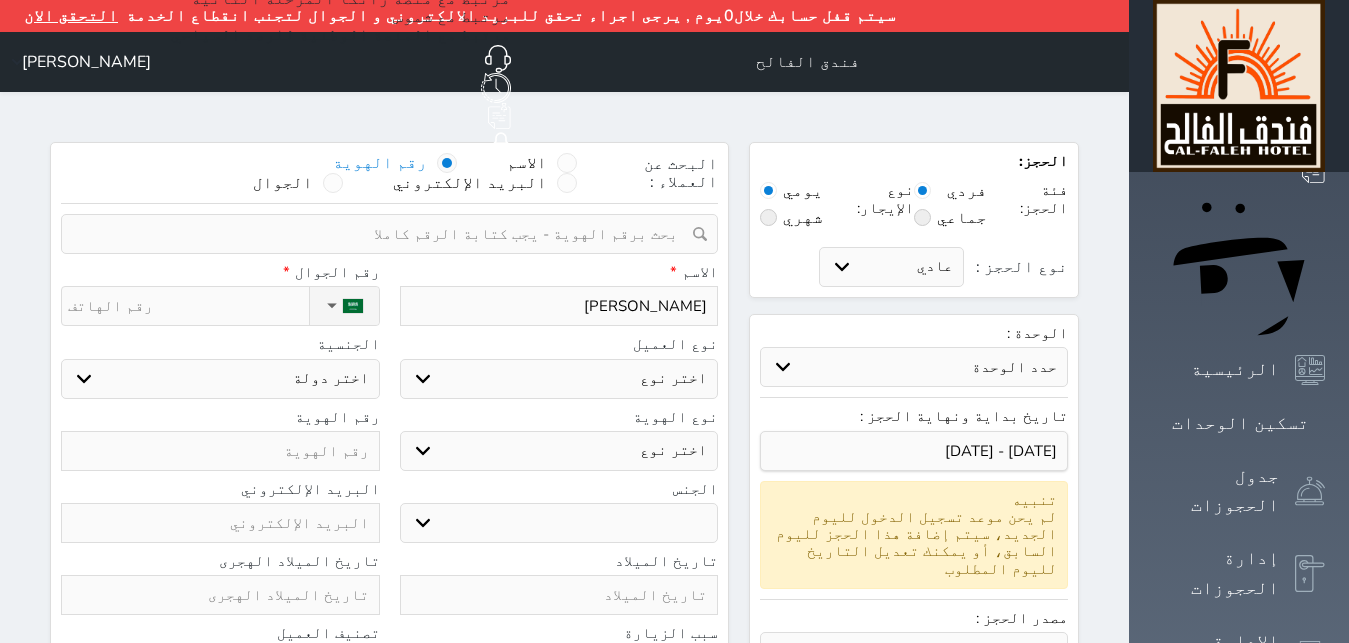 type on "[PERSON_NAME]" 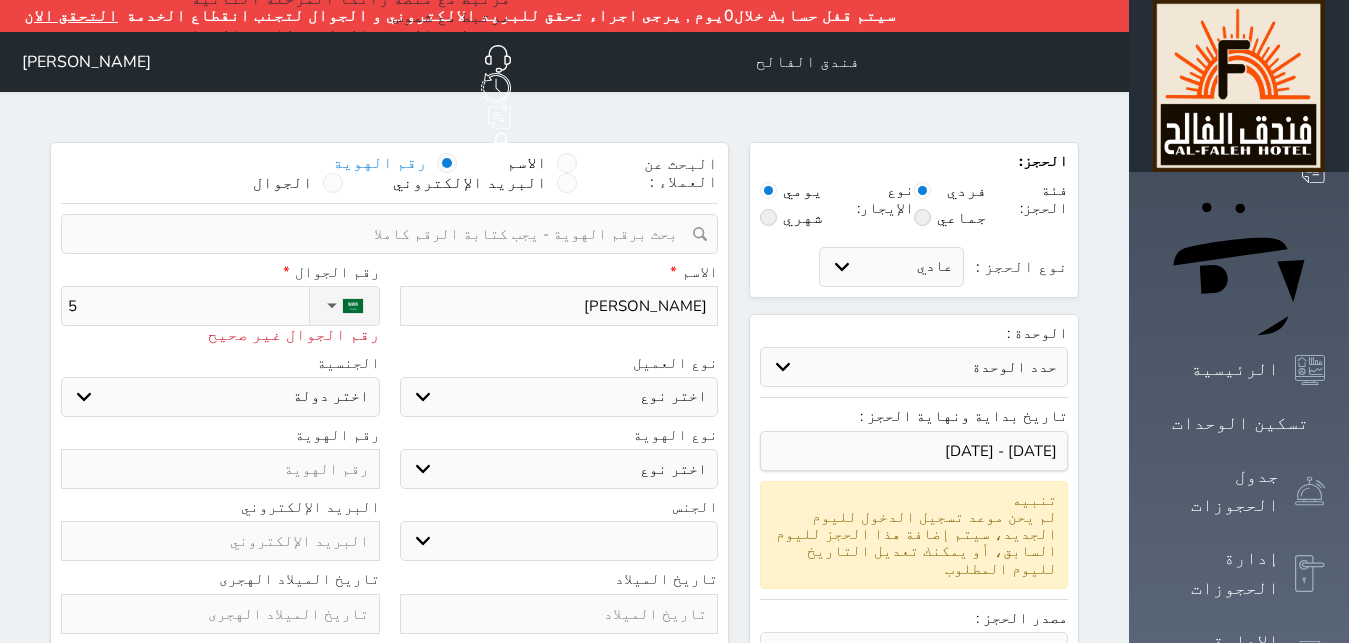 type on "55" 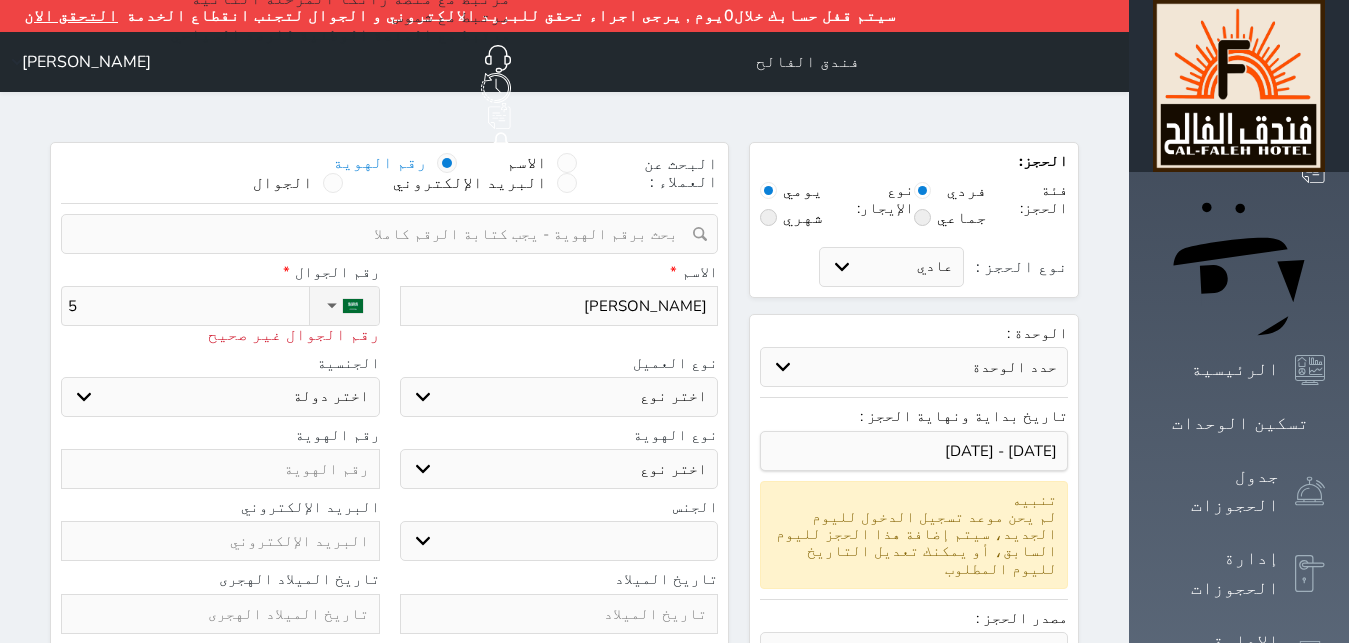 select 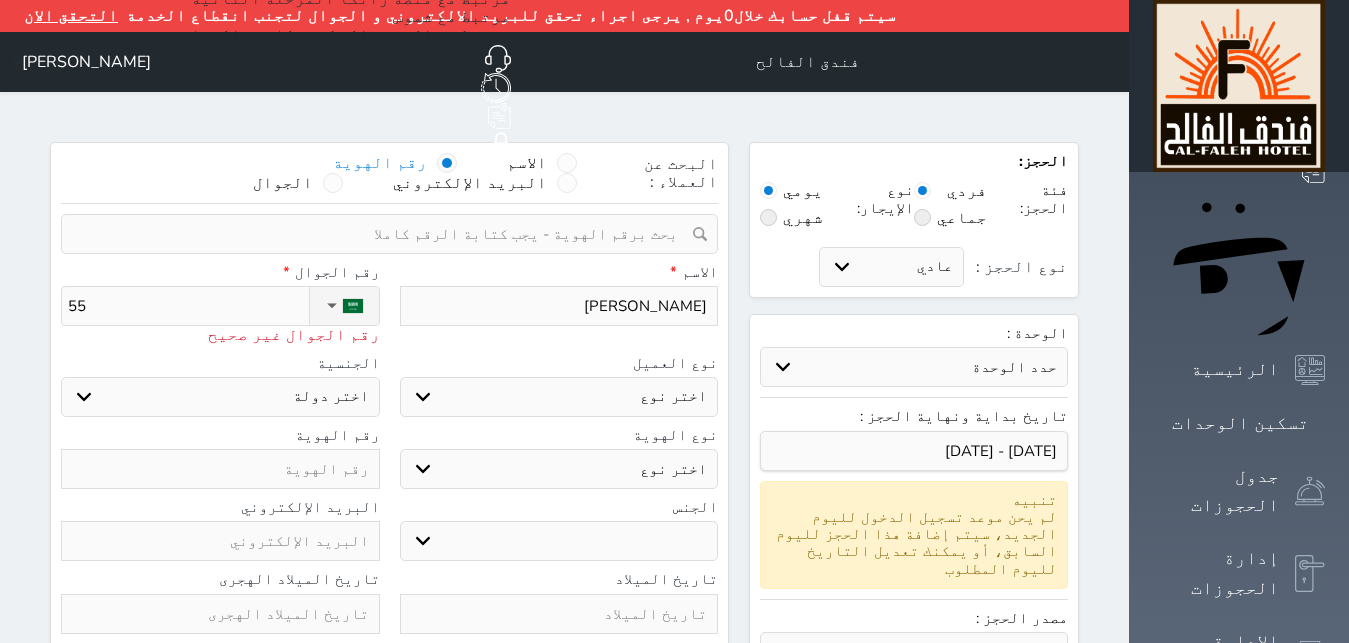 type on "551" 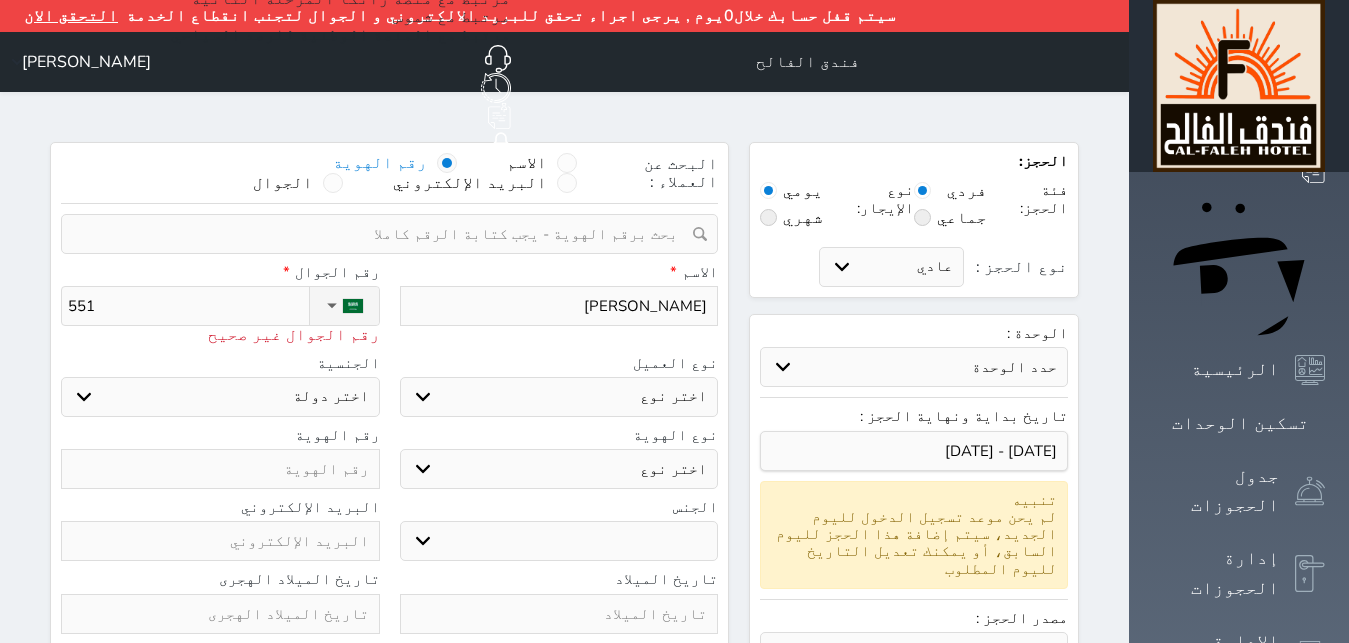 type on "5515" 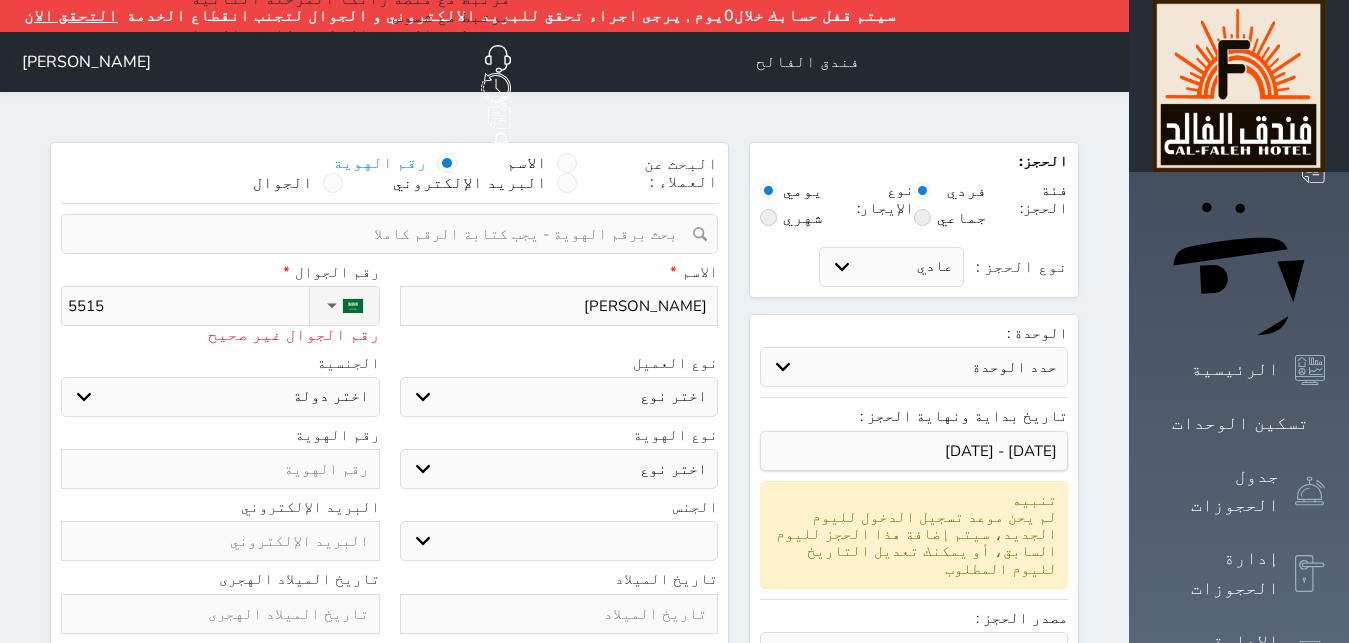 type on "55158" 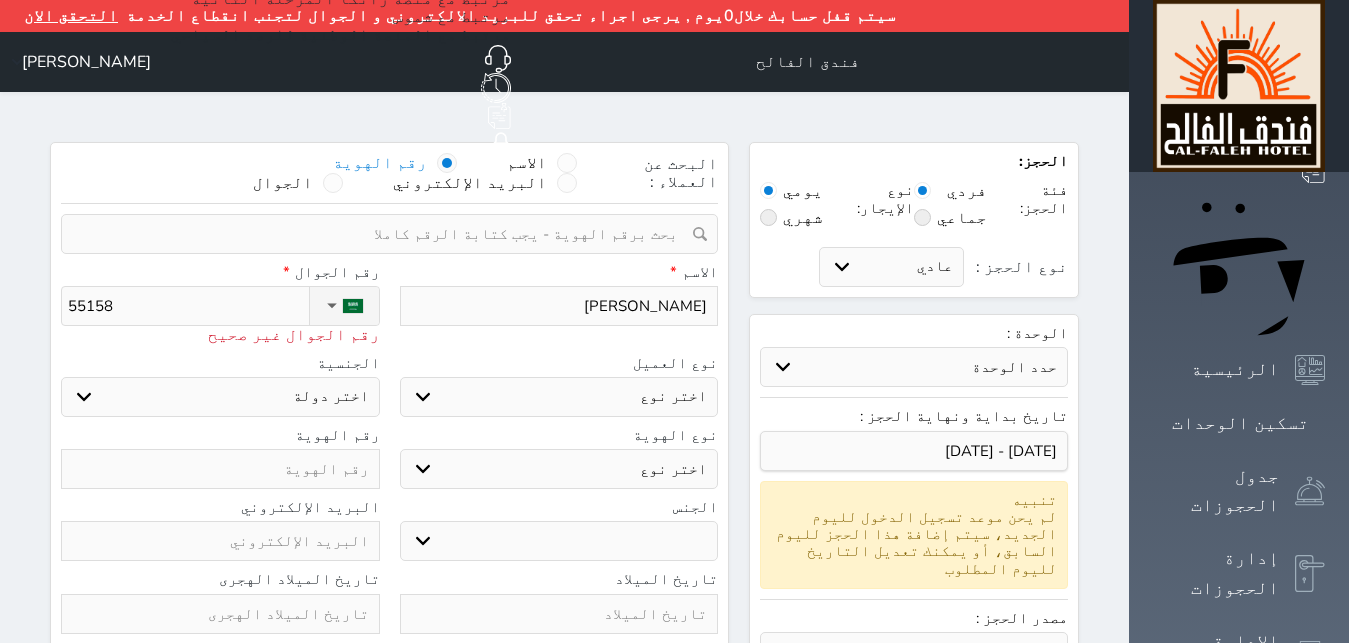 type on "551582" 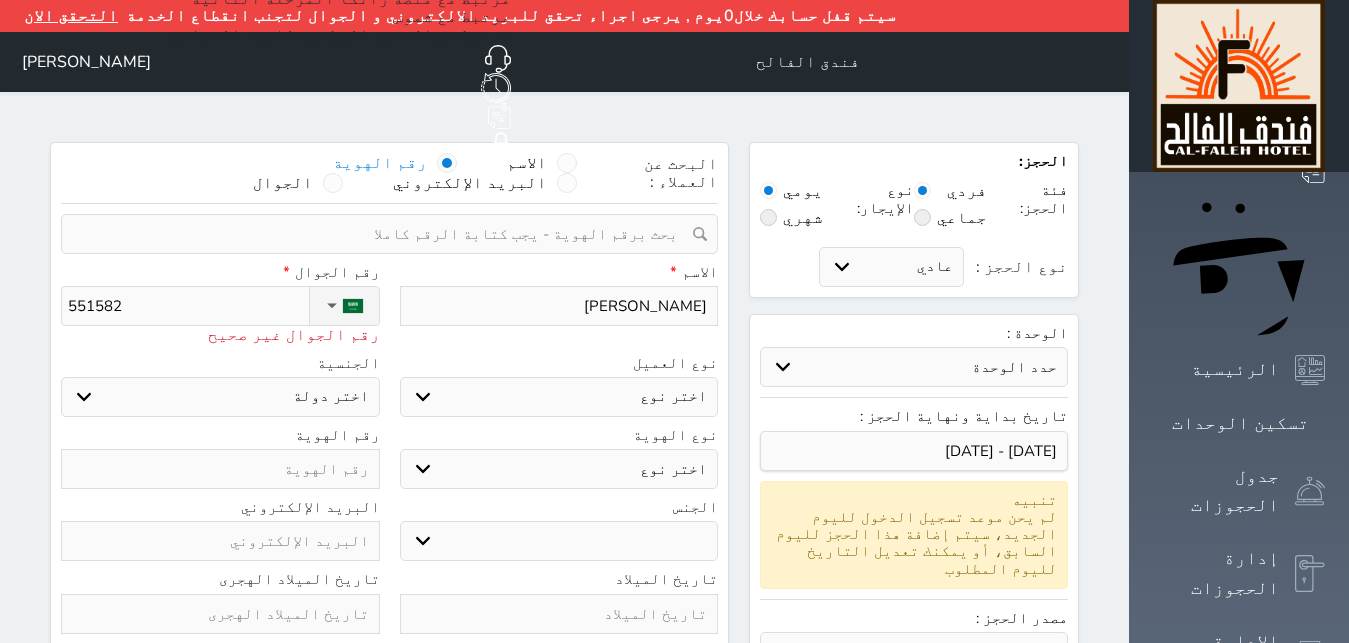 type on "5515829" 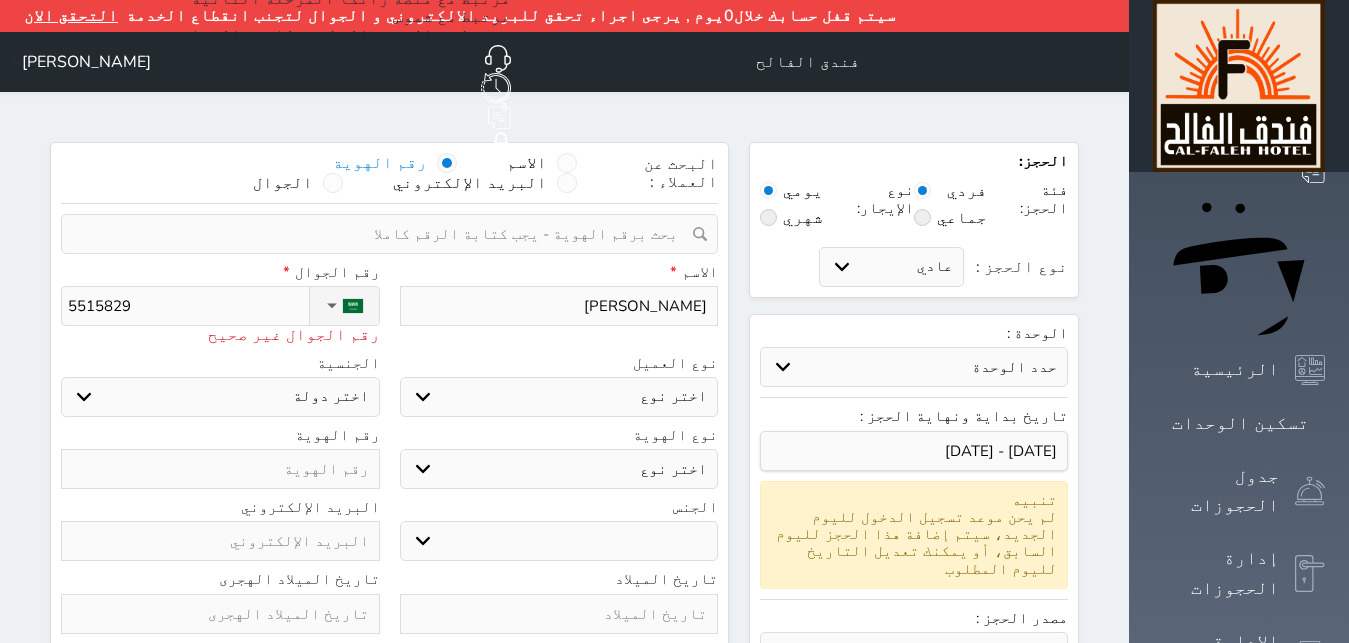 type on "55158293" 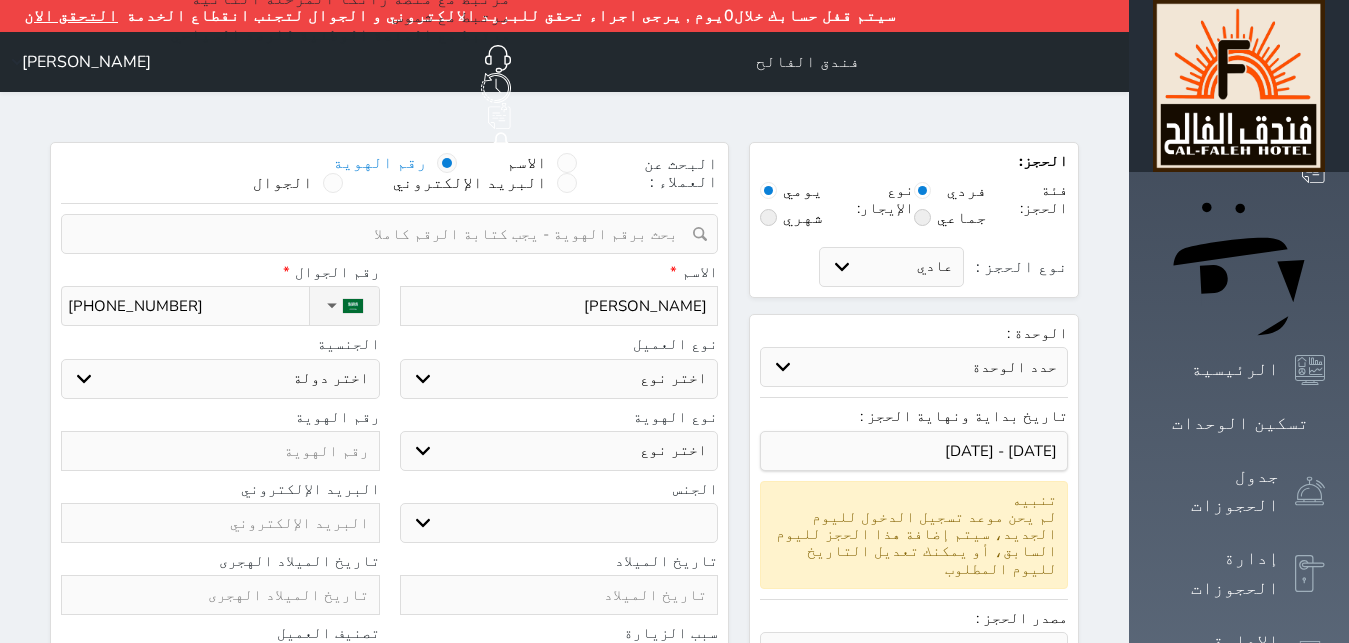 click on "اختر نوع   مواطن مواطن خليجي زائر مقيم" at bounding box center [559, 379] 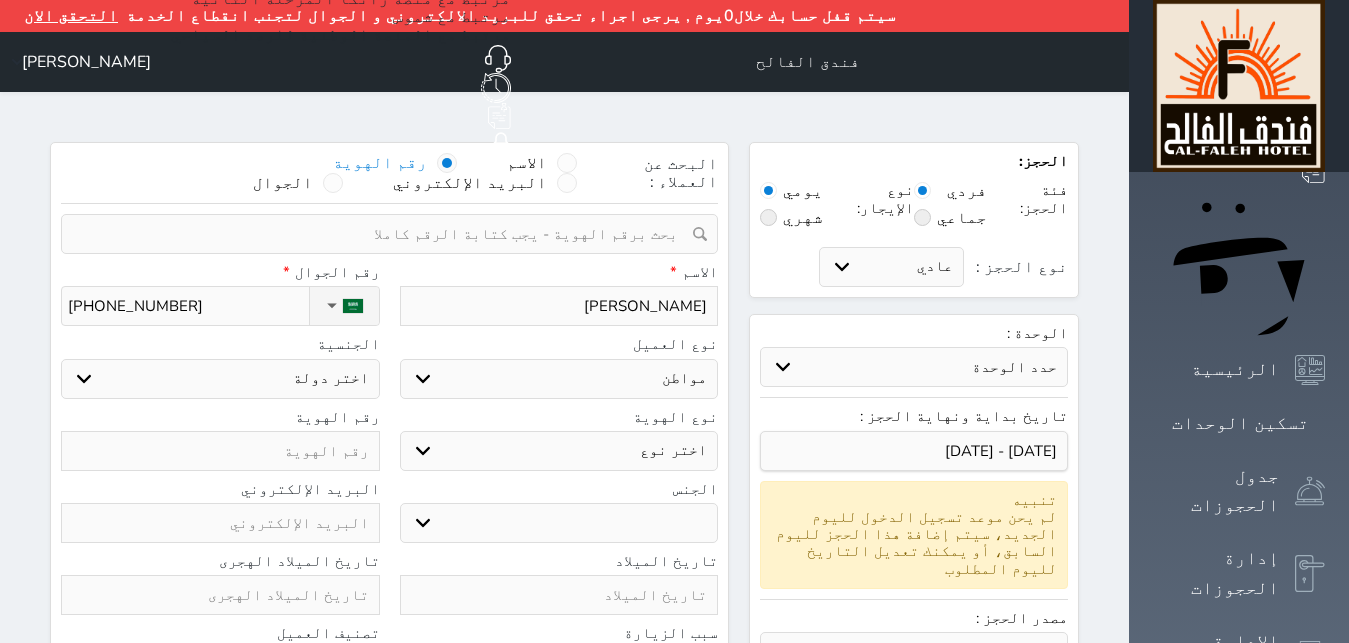click on "مواطن" at bounding box center [0, 0] 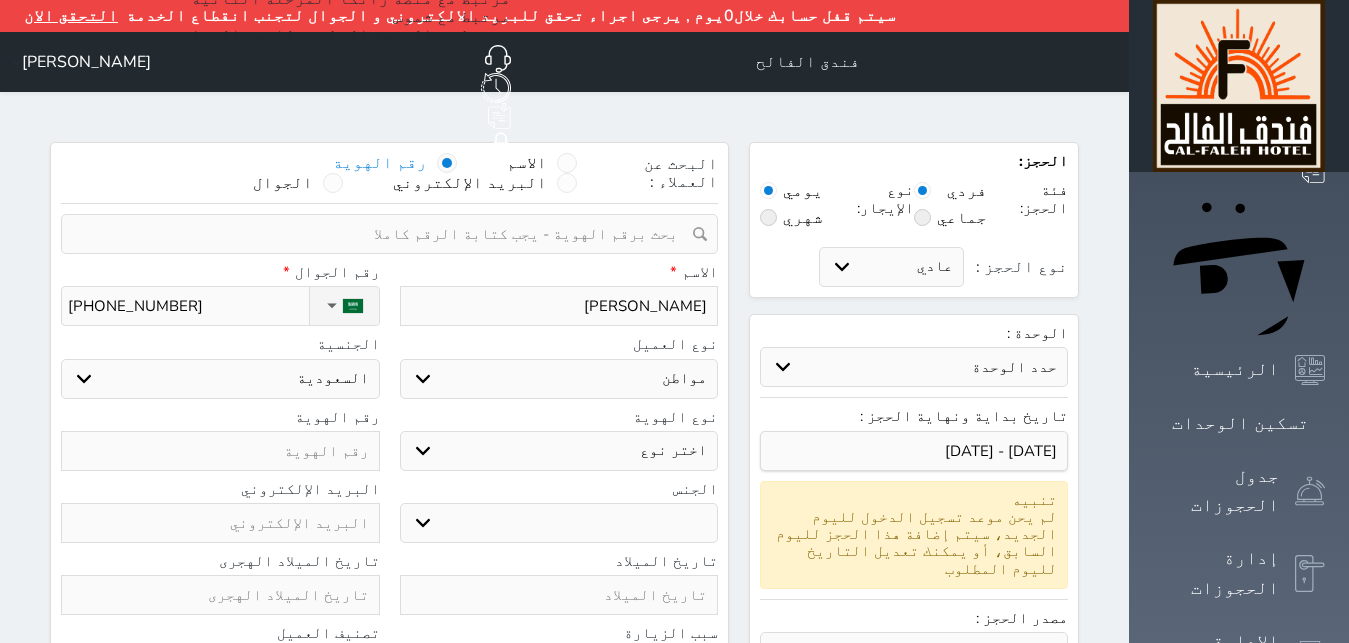 click on "اختر نوع   هوية وطنية هوية عائلية جواز السفر" at bounding box center [559, 451] 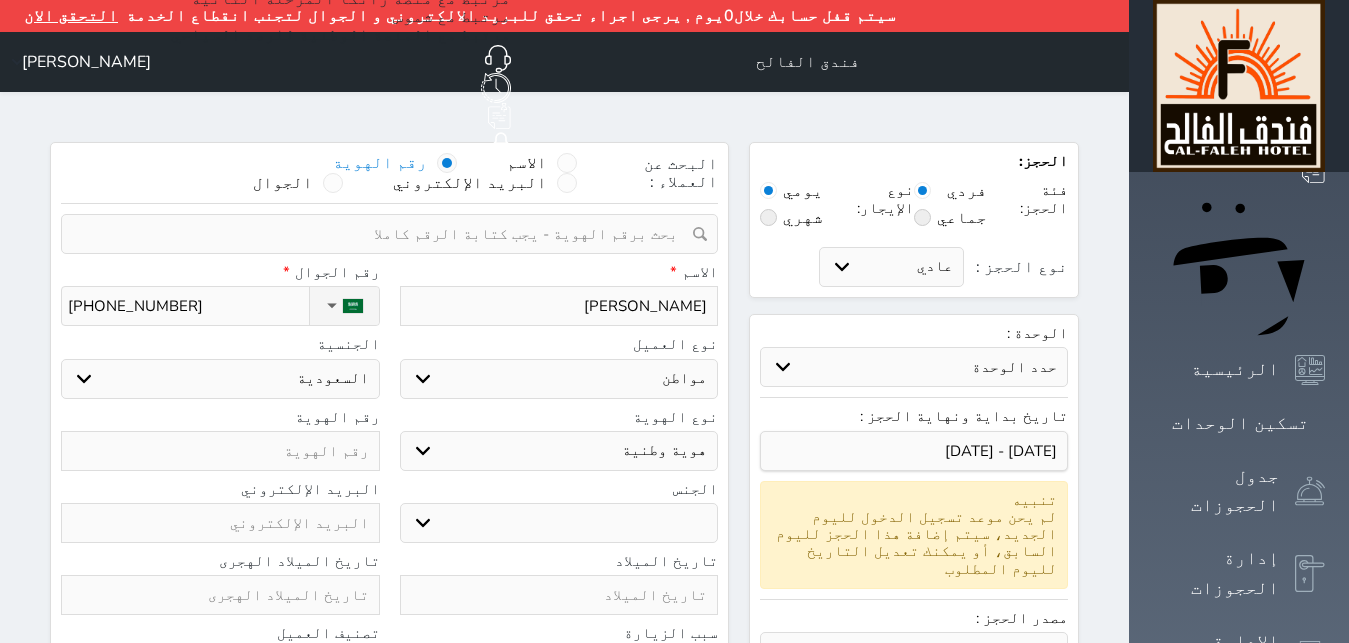 paste on "1094584388" 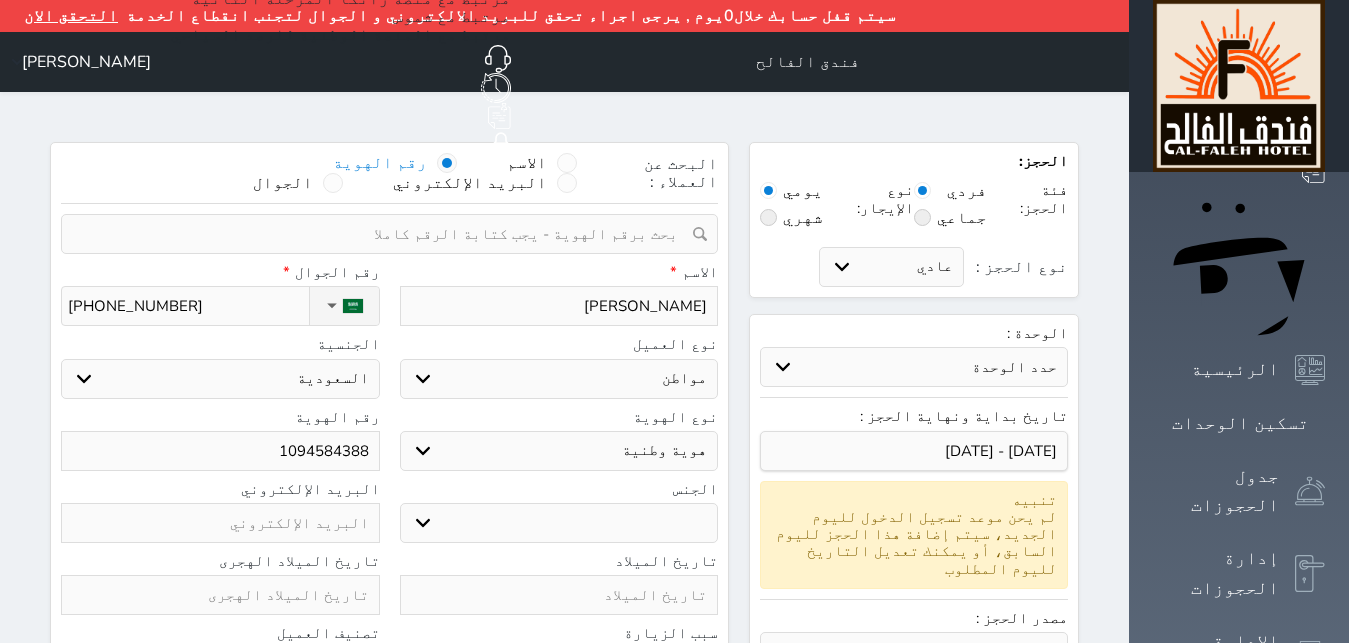 click on "ذكر   انثى" at bounding box center (559, 523) 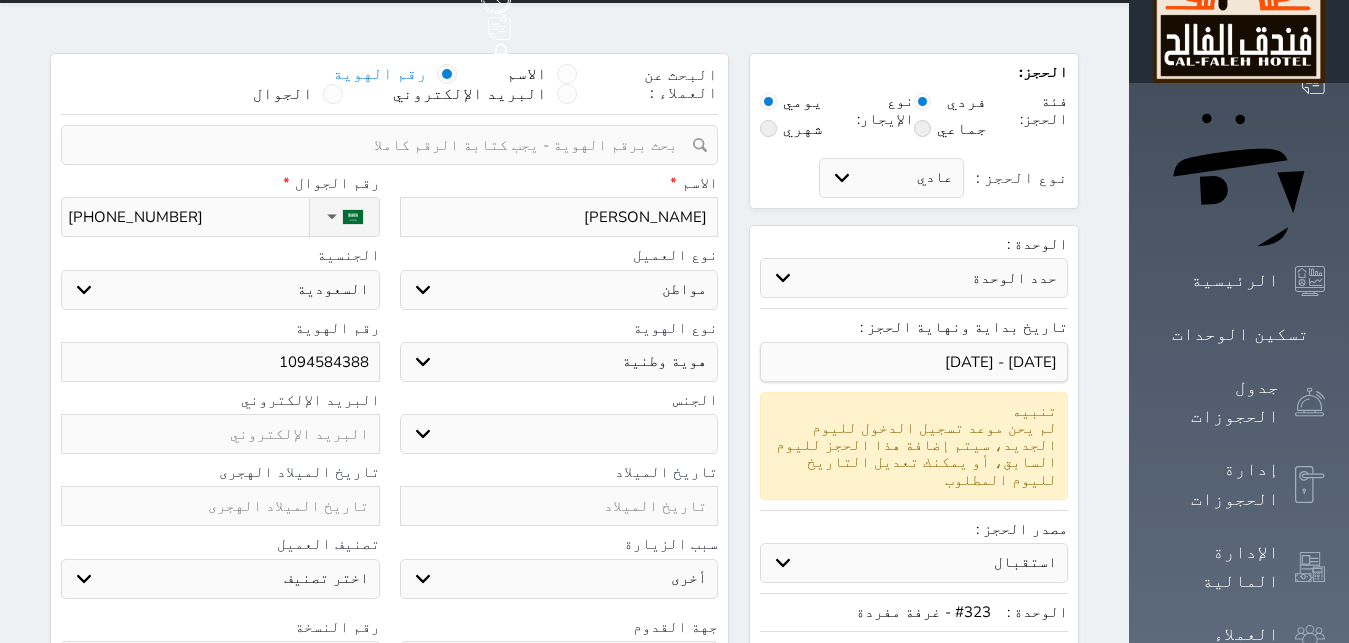 scroll, scrollTop: 204, scrollLeft: 0, axis: vertical 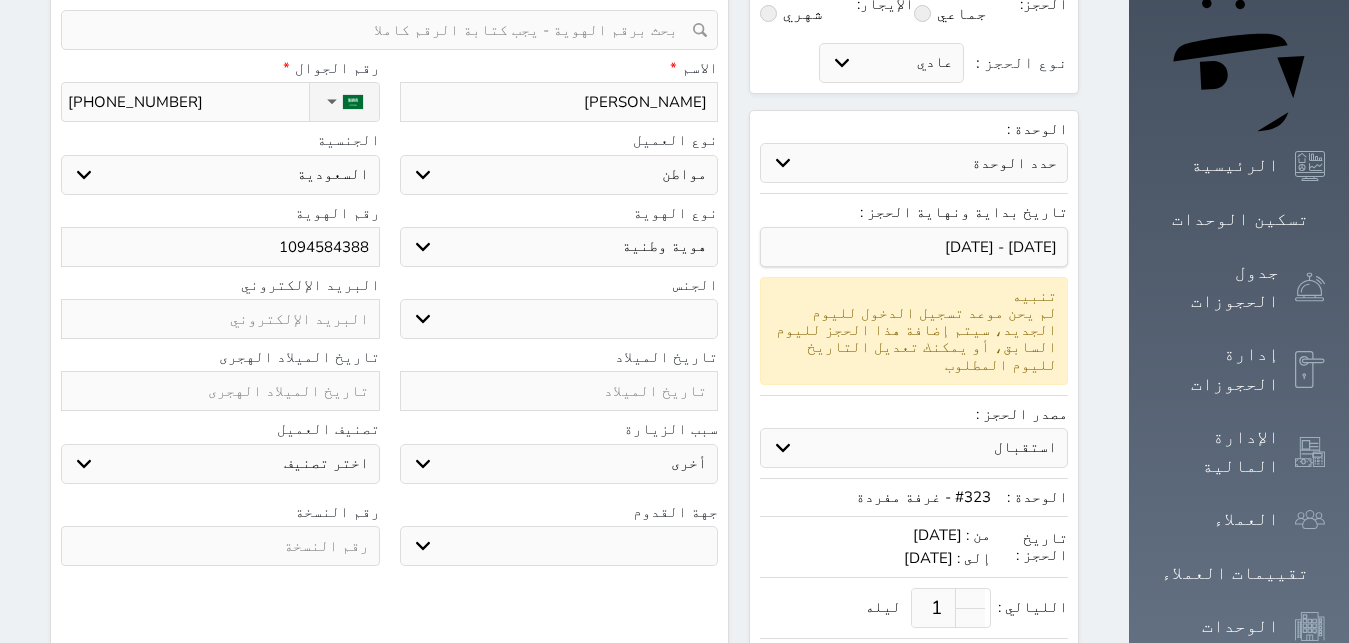 click at bounding box center [220, 391] 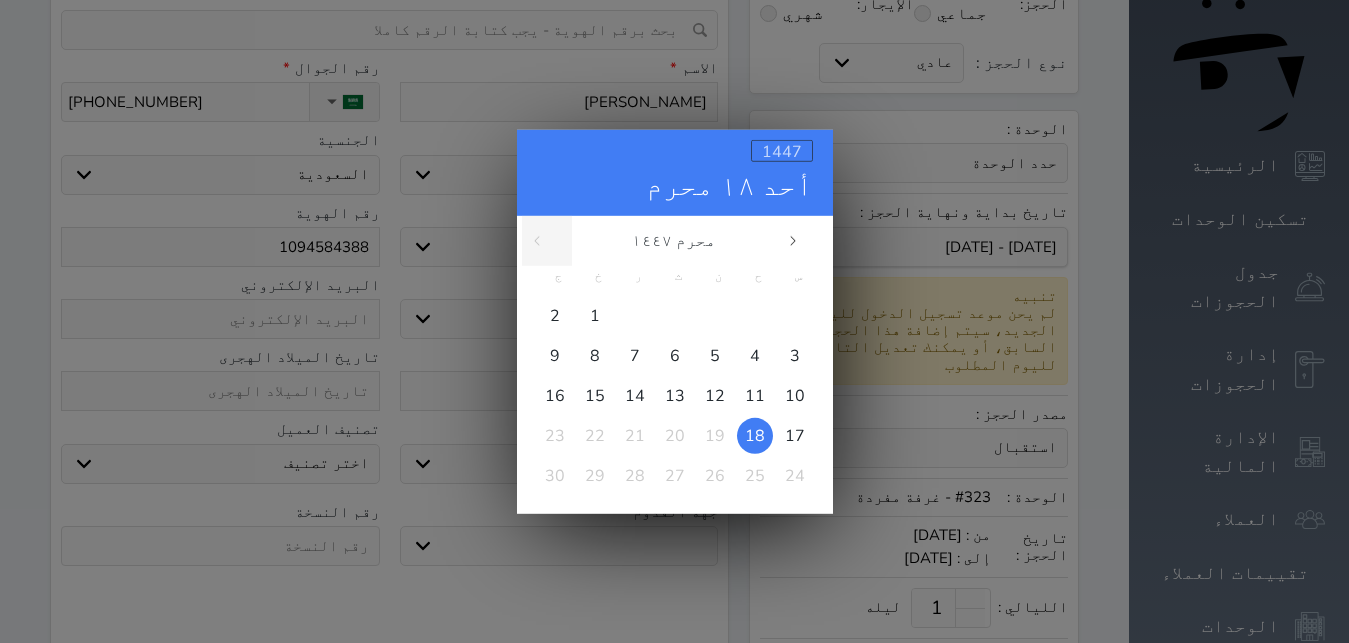 click on "1447" at bounding box center (782, 151) 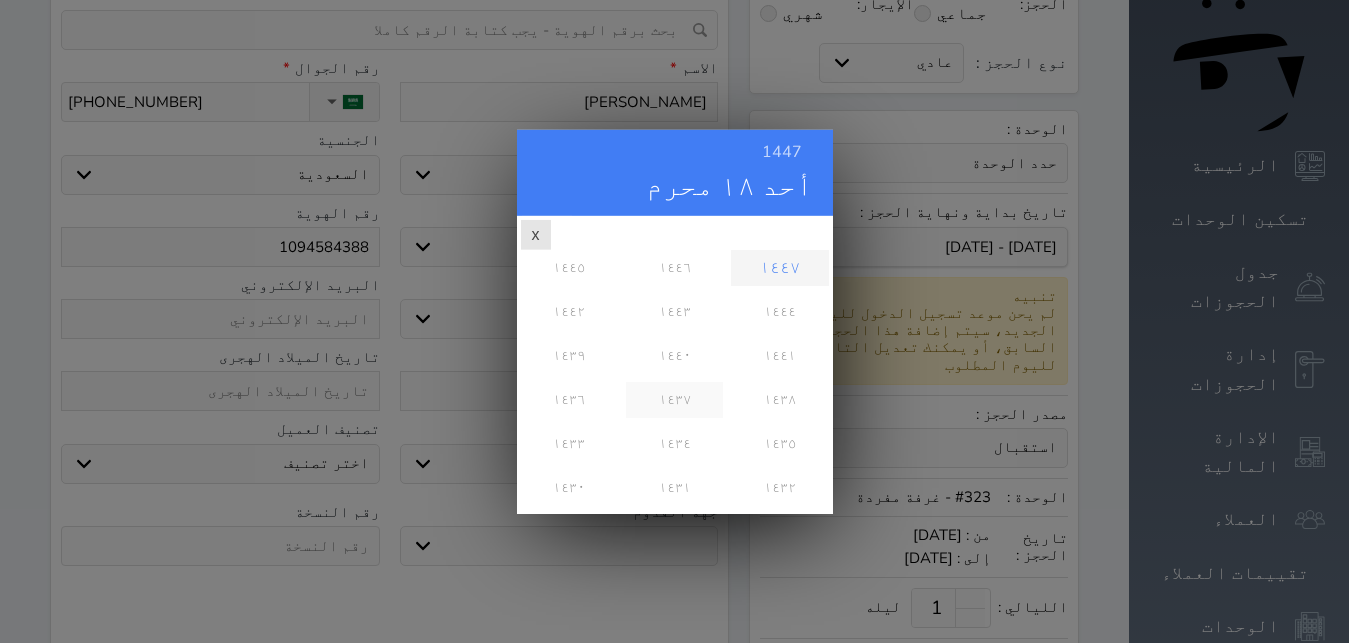 scroll, scrollTop: 324, scrollLeft: 0, axis: vertical 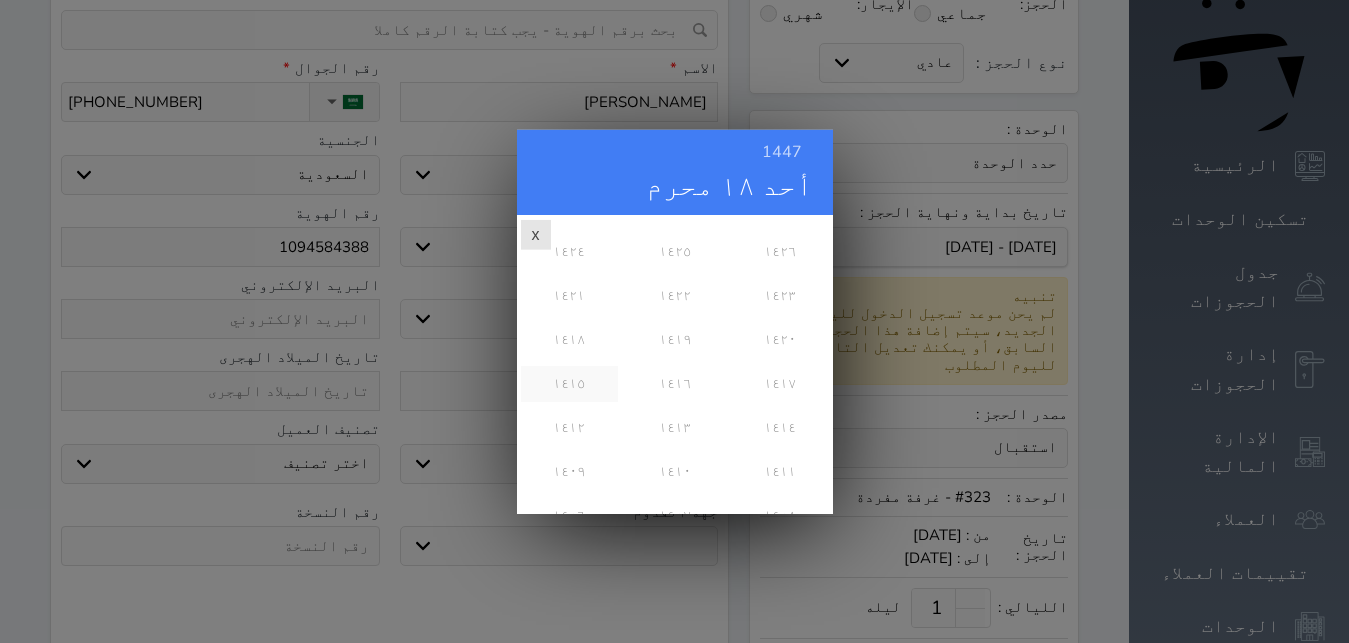 click on "١٤١٥" at bounding box center [569, 383] 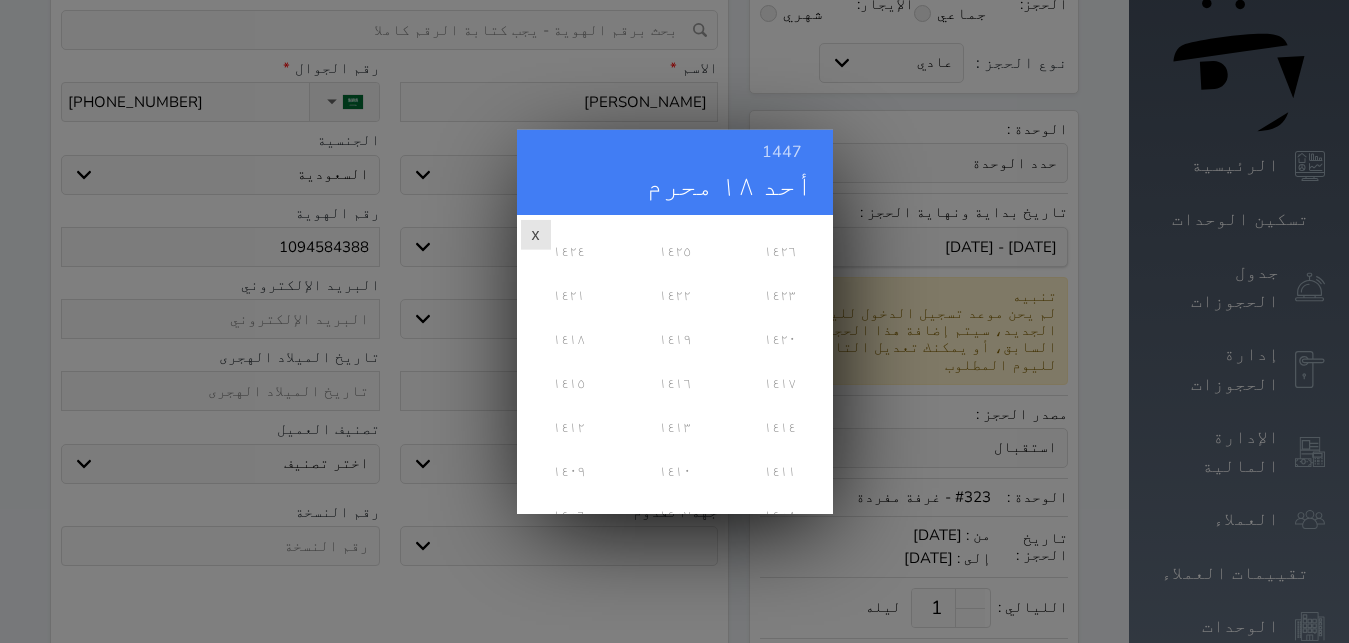 scroll, scrollTop: 0, scrollLeft: 0, axis: both 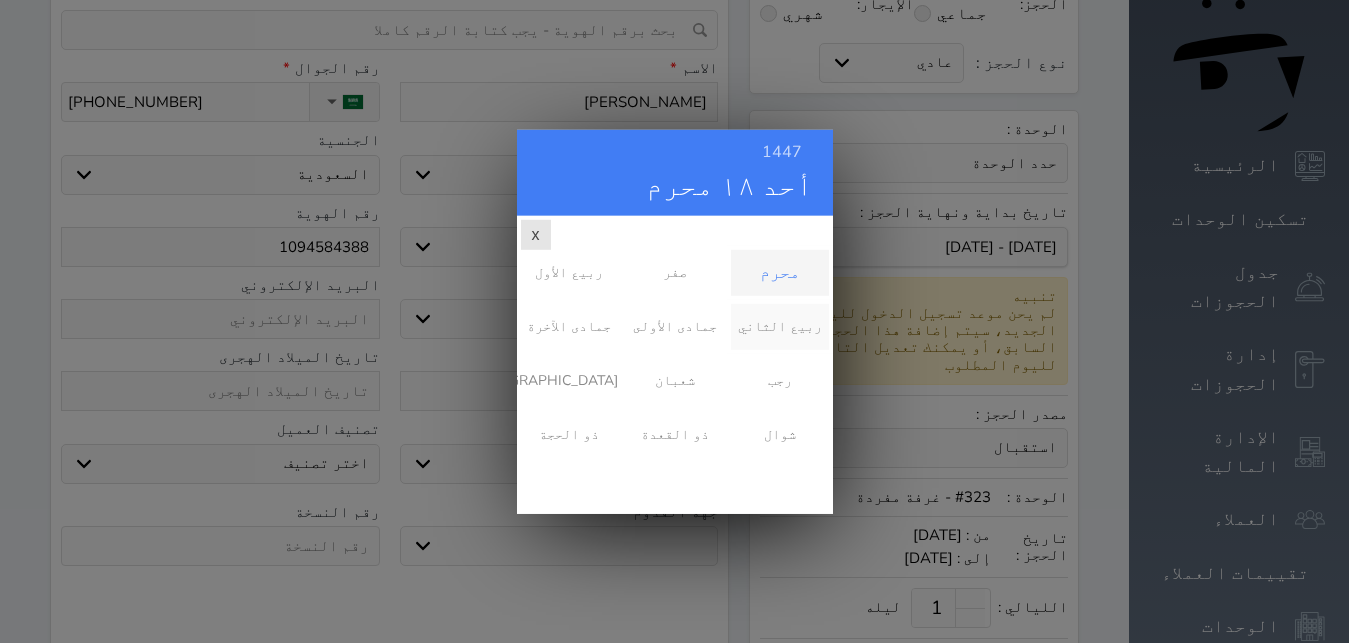 click on "ربيع الثاني" at bounding box center [779, 326] 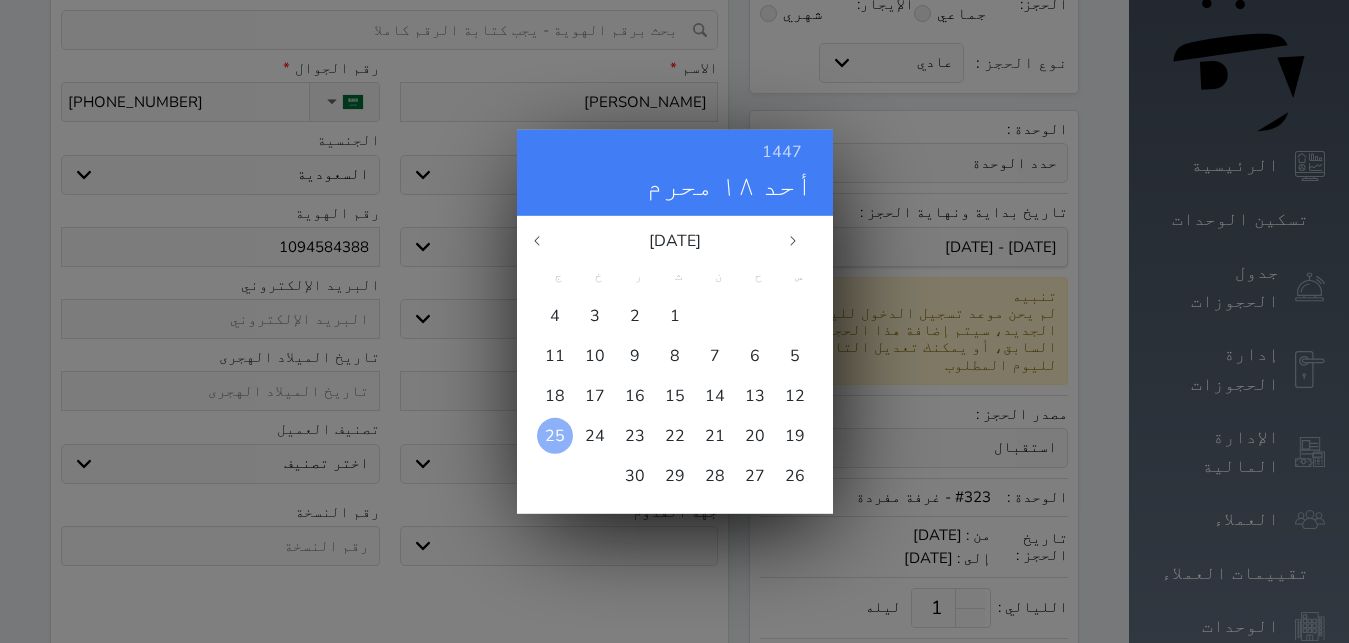 click on "25" at bounding box center (555, 435) 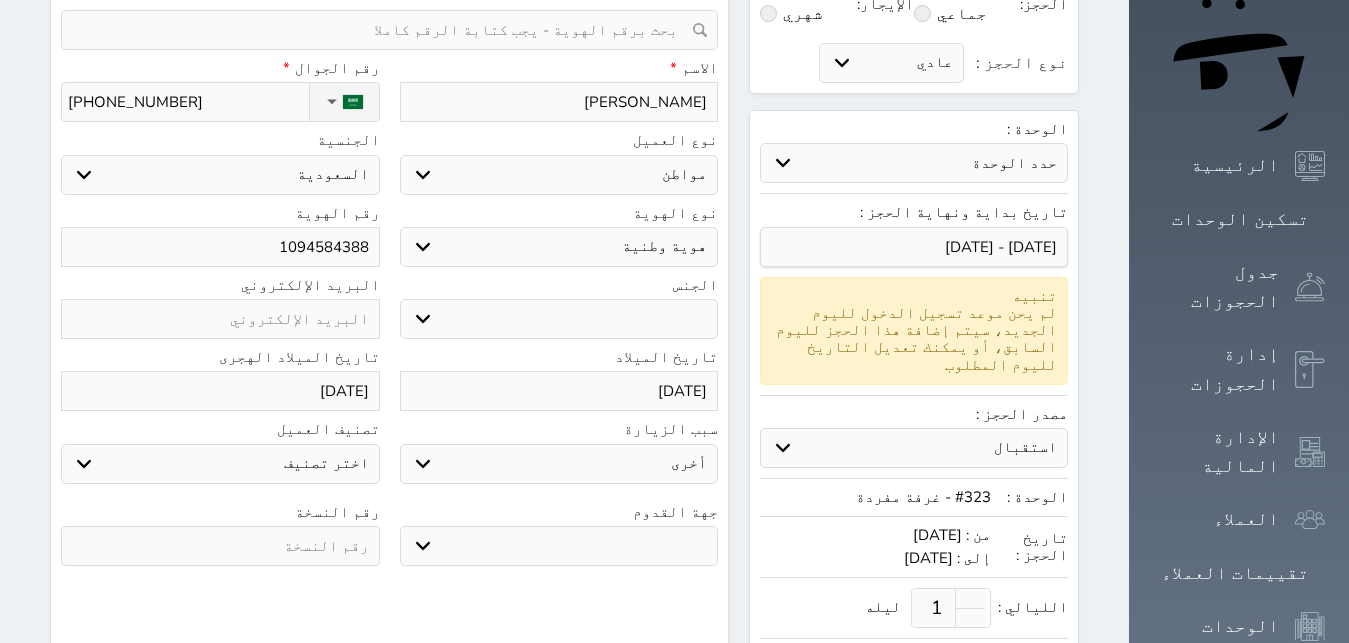 click on "جو بحر ارض" at bounding box center (559, 546) 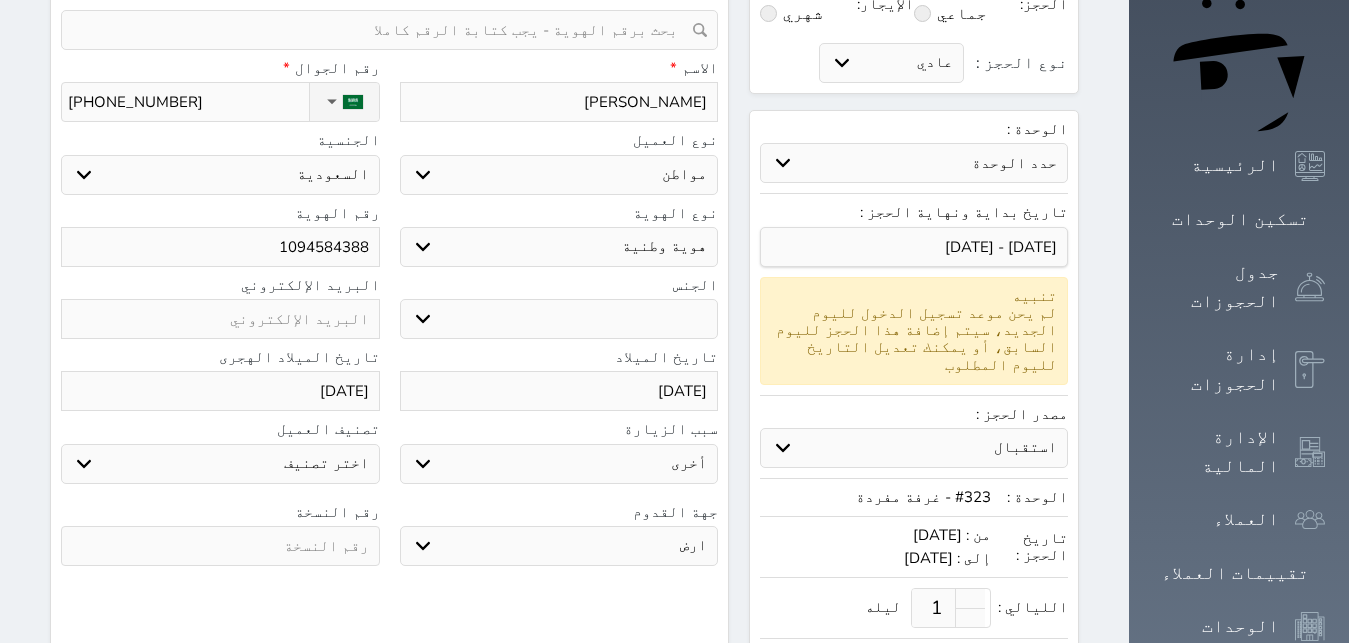 click at bounding box center [220, 546] 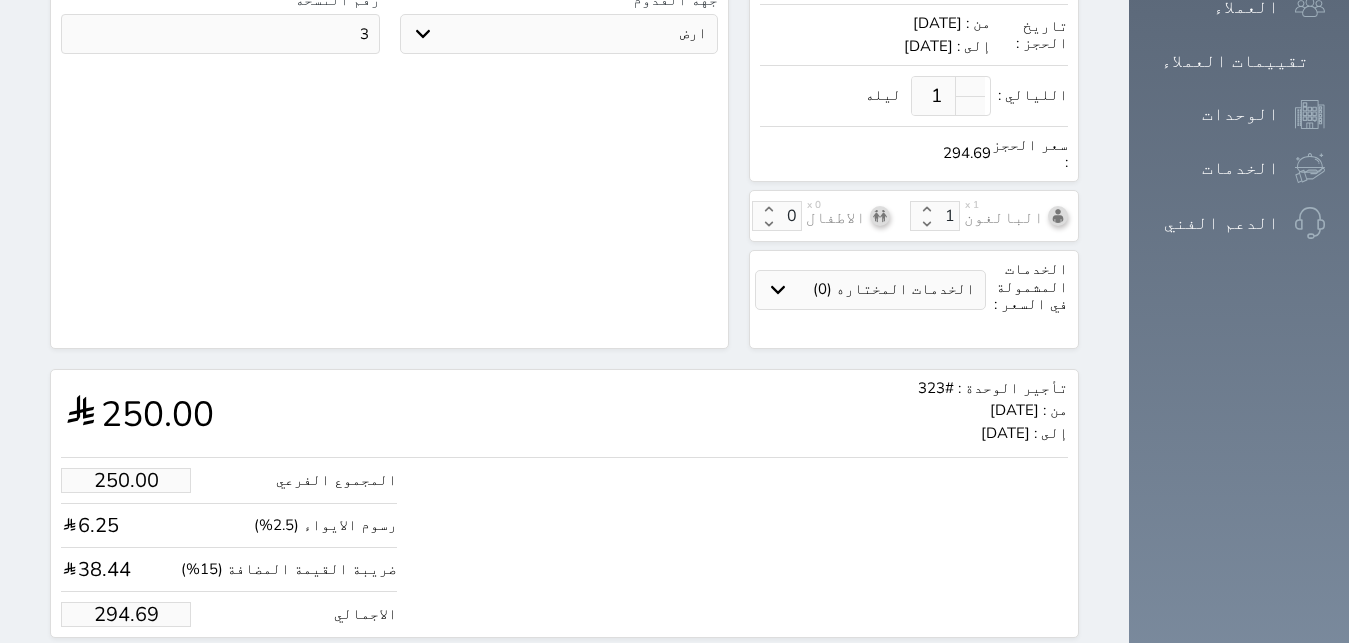 scroll, scrollTop: 722, scrollLeft: 0, axis: vertical 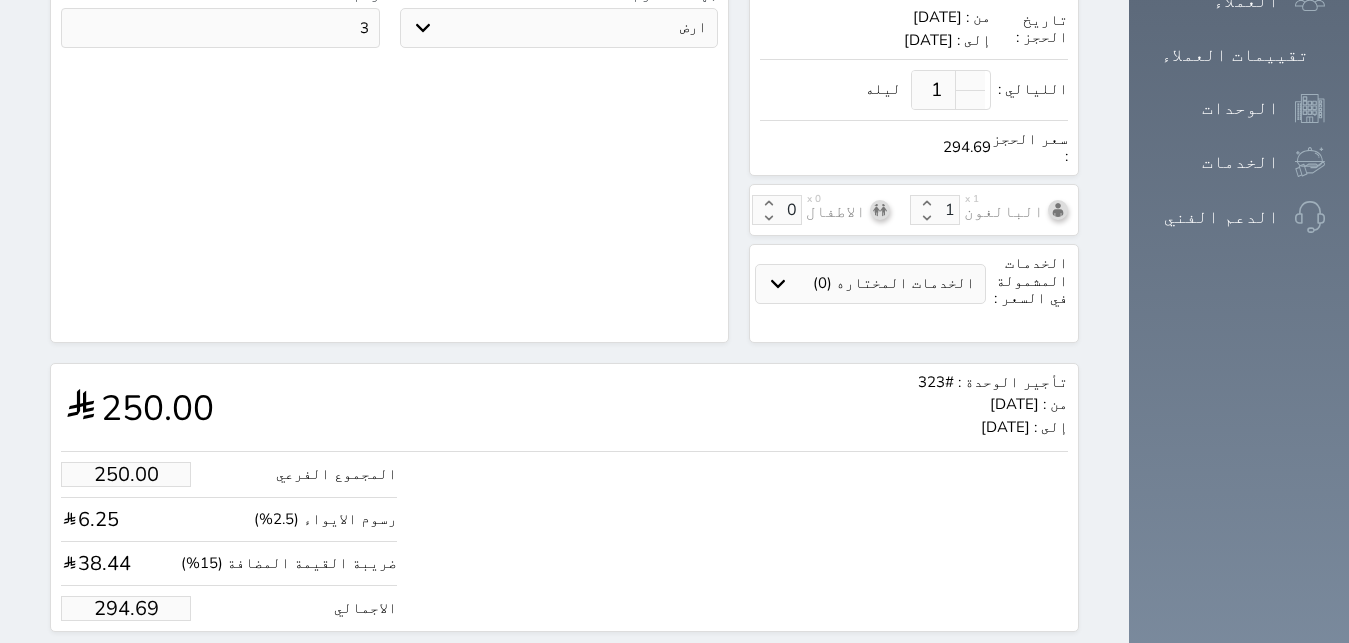 drag, startPoint x: 51, startPoint y: 541, endPoint x: 573, endPoint y: 622, distance: 528.24713 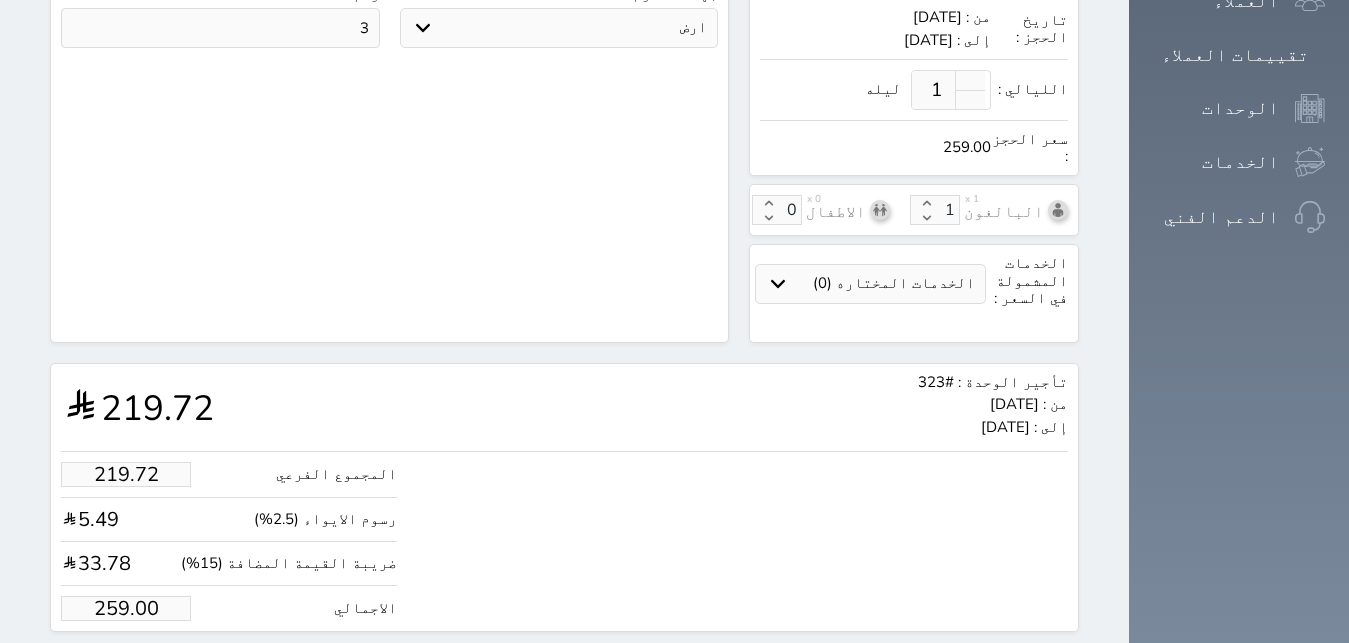 click on "حجز" at bounding box center [149, 669] 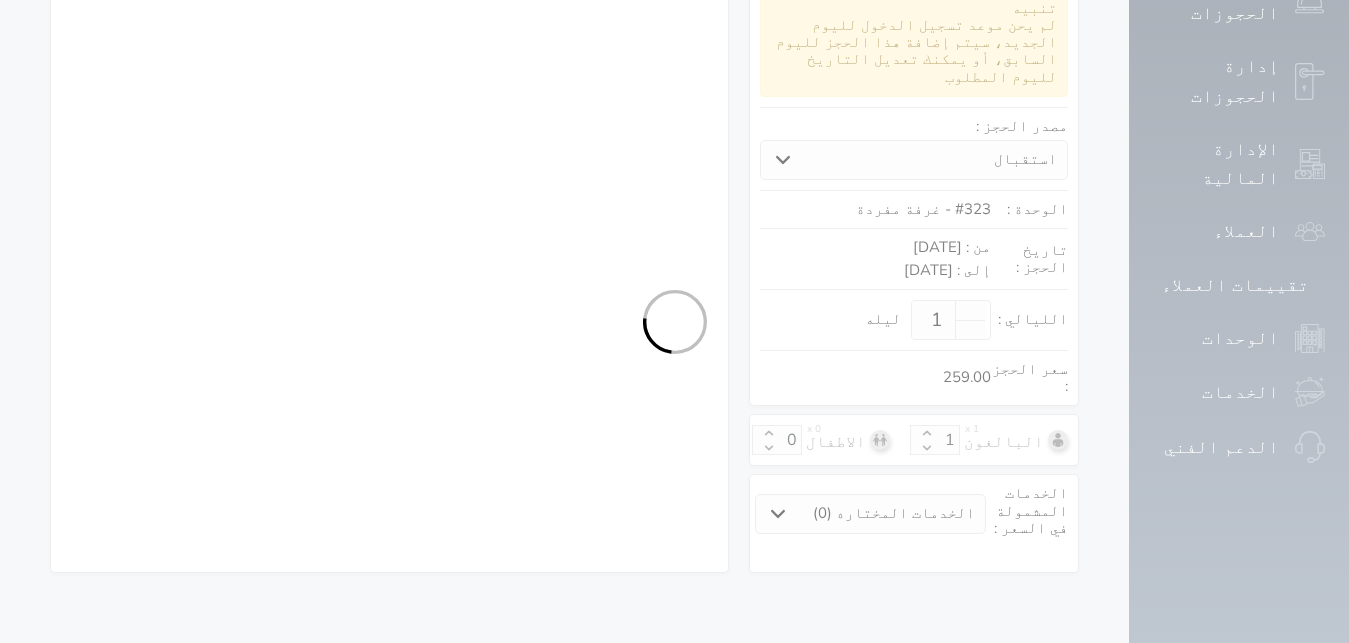 scroll, scrollTop: 376, scrollLeft: 0, axis: vertical 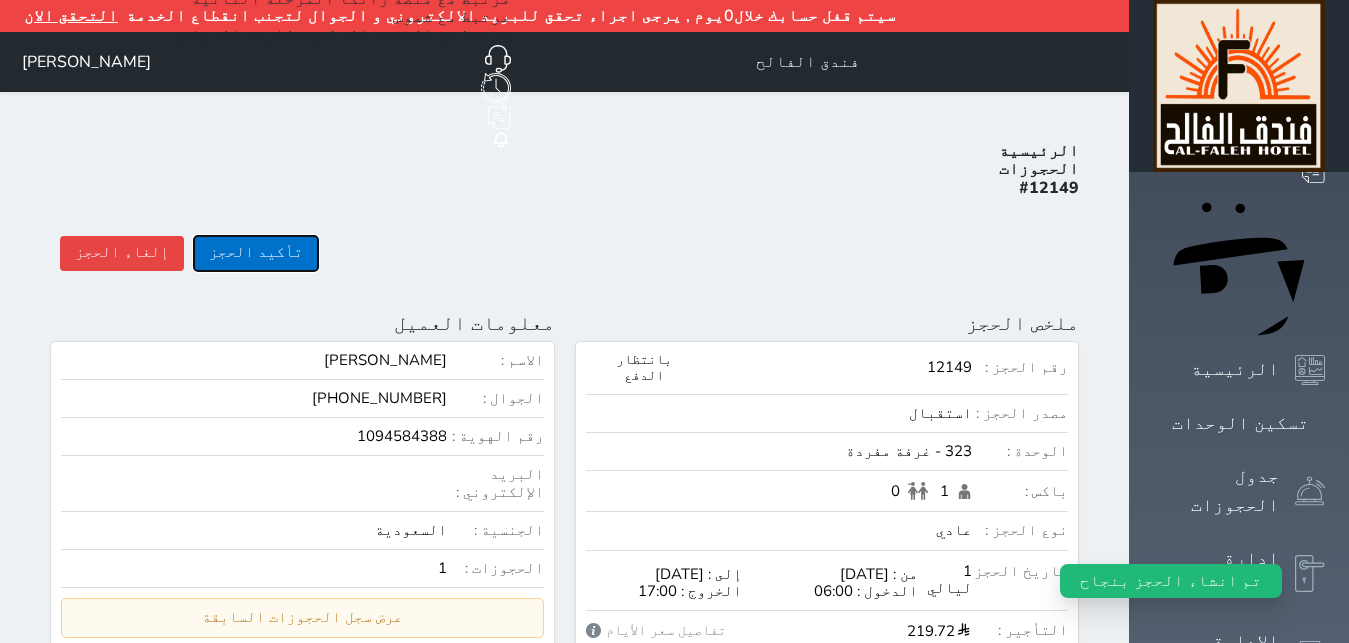 click on "تأكيد الحجز" at bounding box center [256, 253] 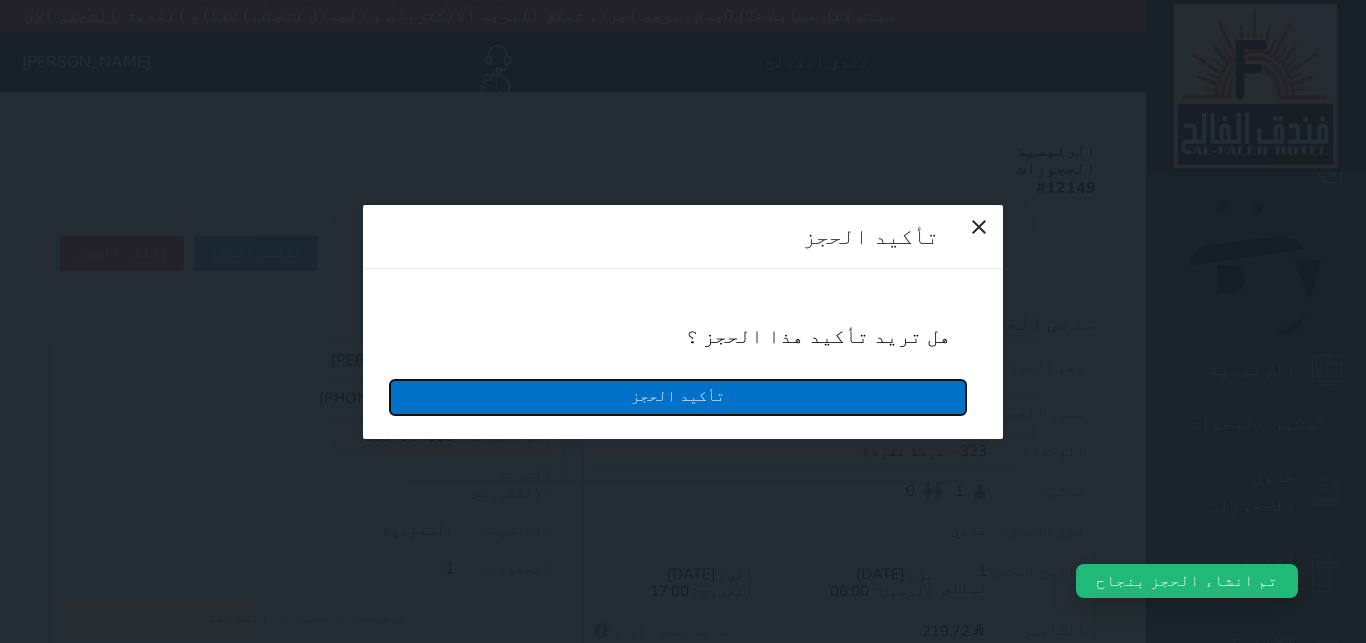 click on "تأكيد الحجز" at bounding box center [678, 397] 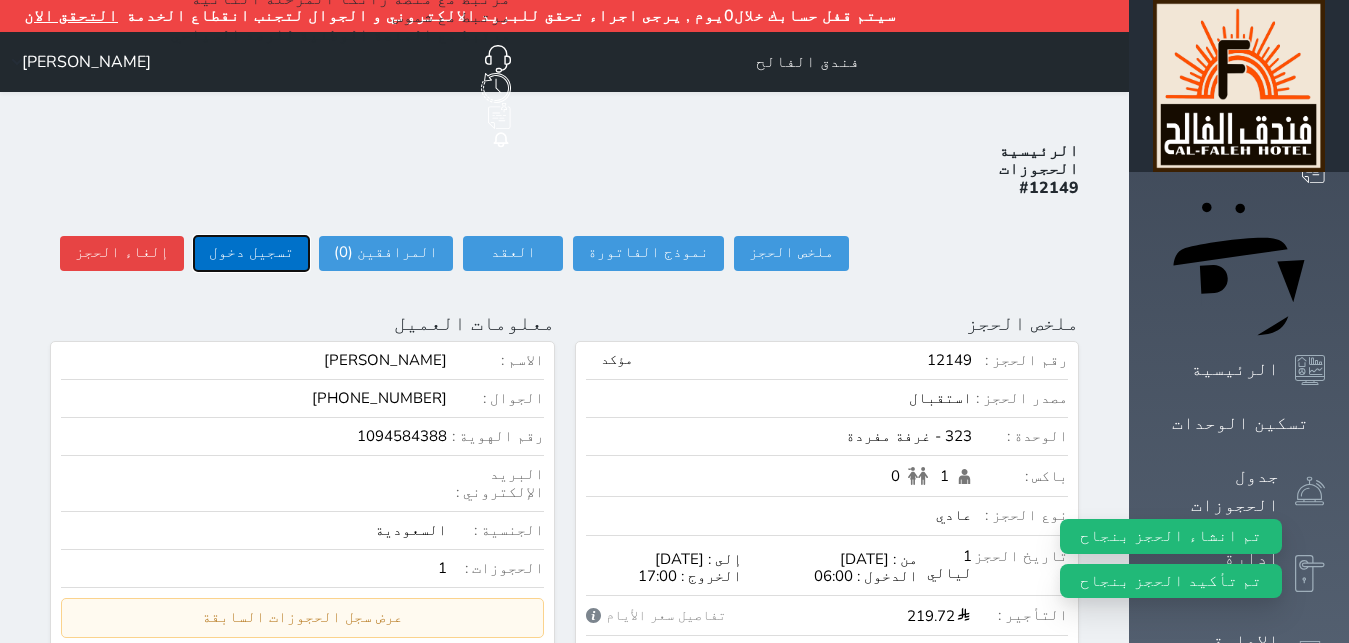 click on "تسجيل دخول" at bounding box center (251, 253) 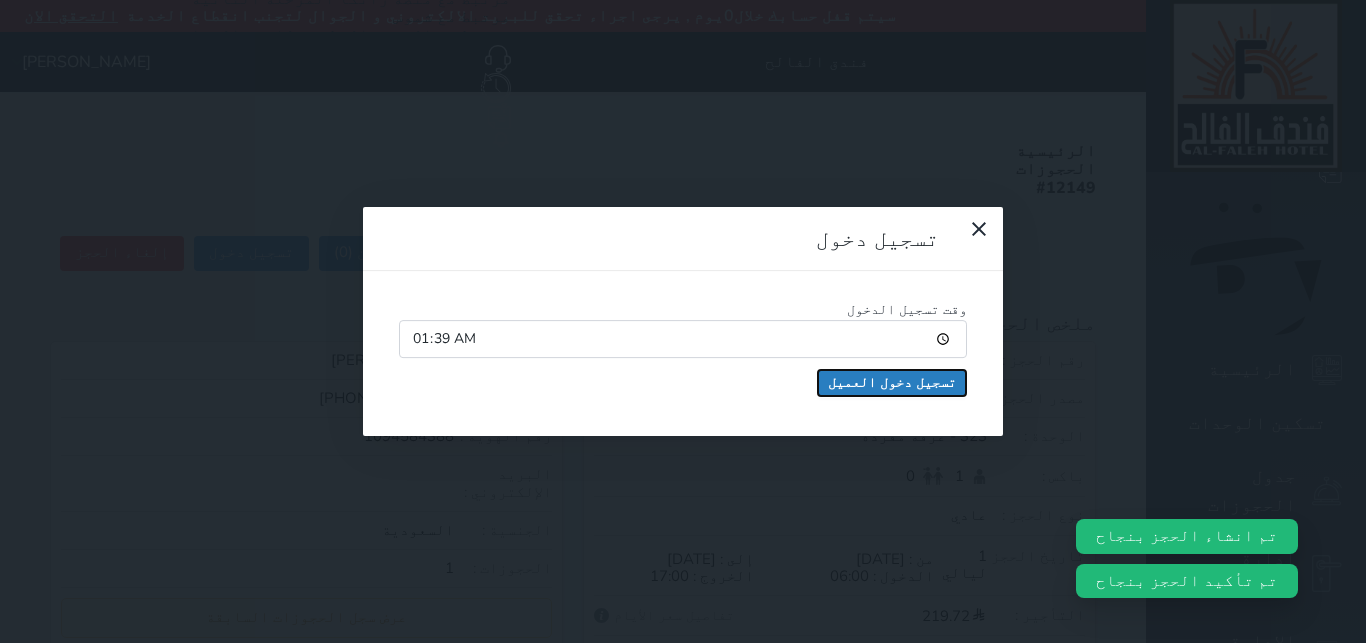click on "تسجيل دخول العميل" at bounding box center [892, 383] 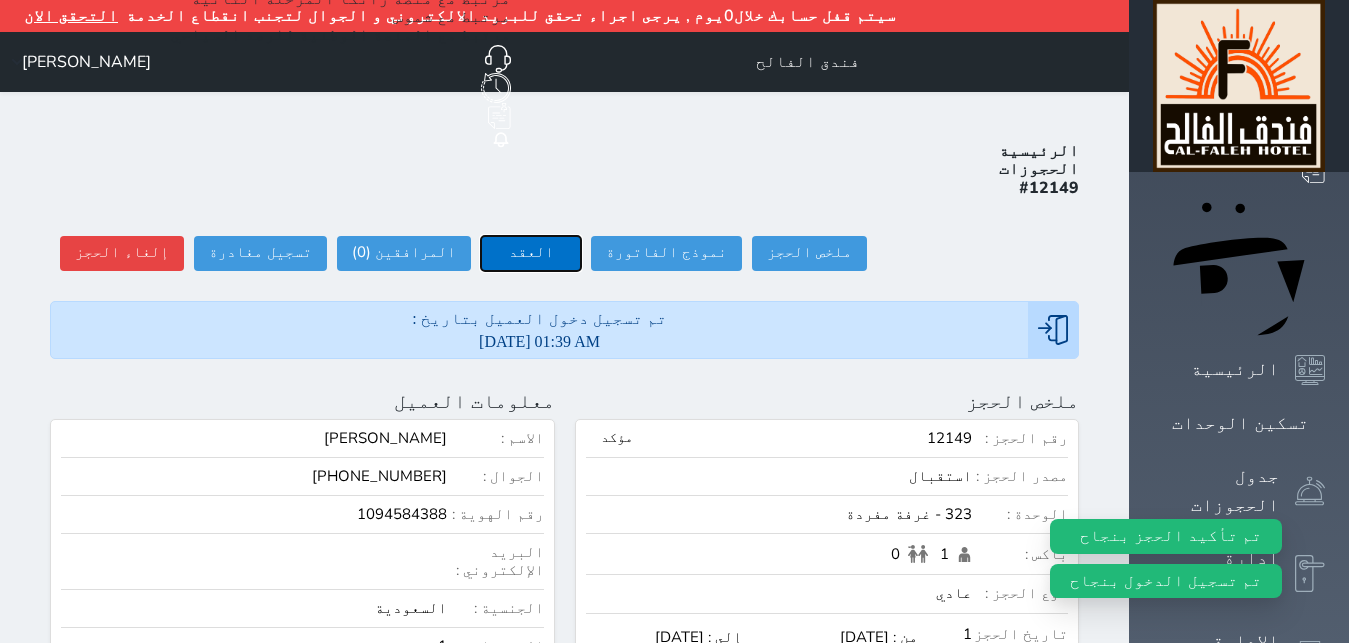 click on "العقد" at bounding box center (531, 253) 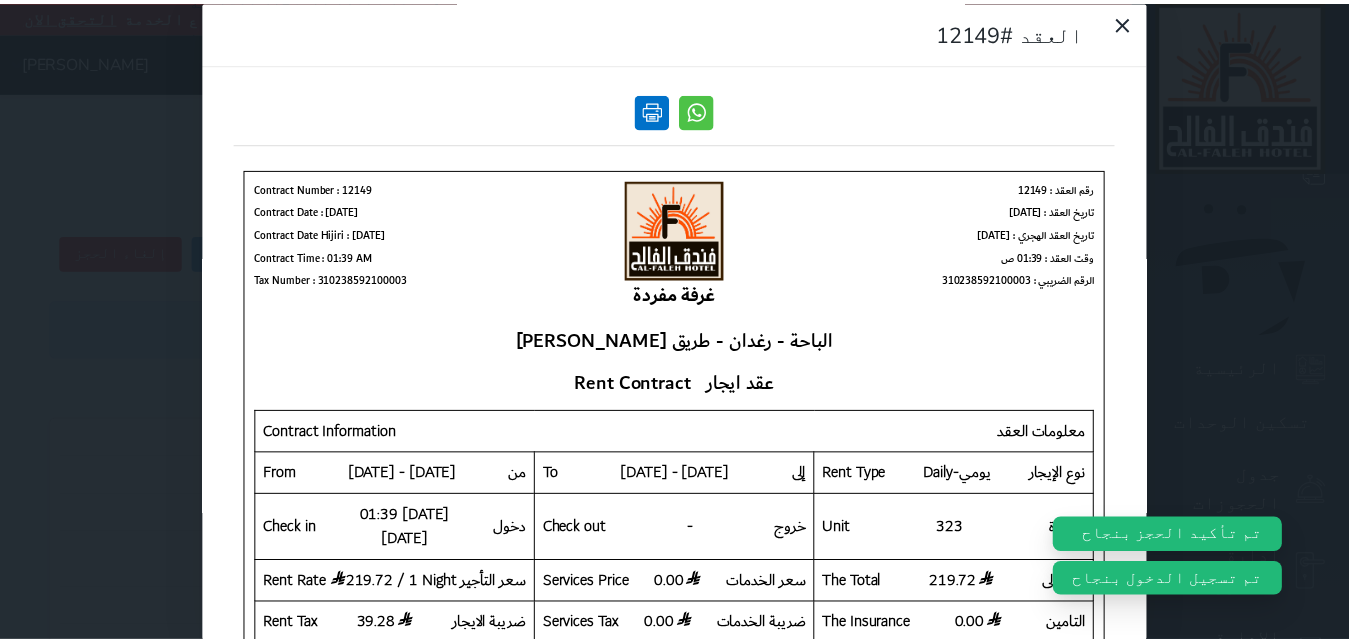 scroll, scrollTop: 0, scrollLeft: 0, axis: both 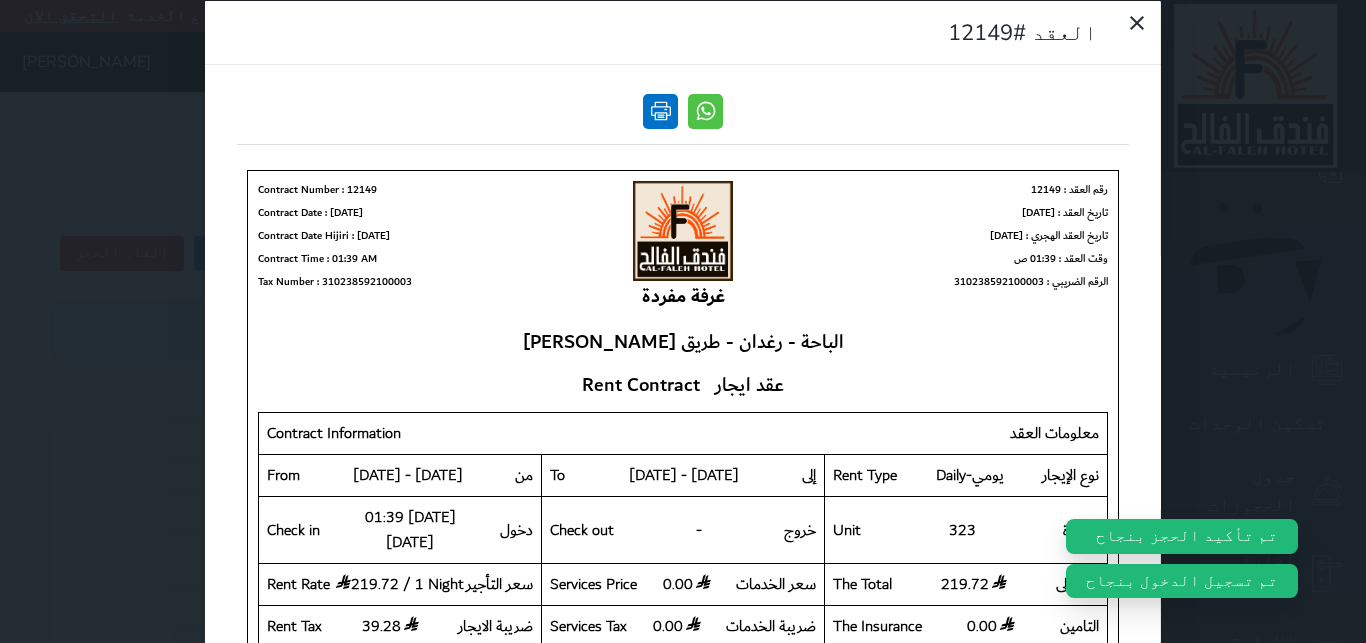 click at bounding box center (660, 110) 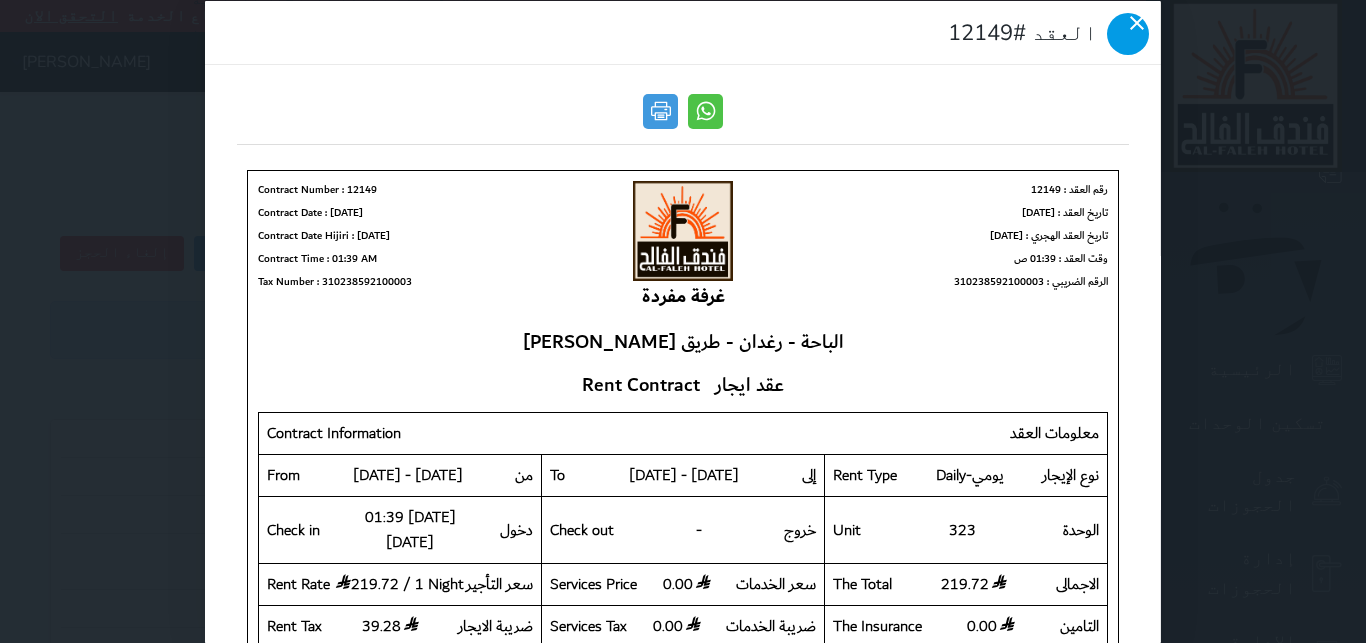 click at bounding box center (1128, 33) 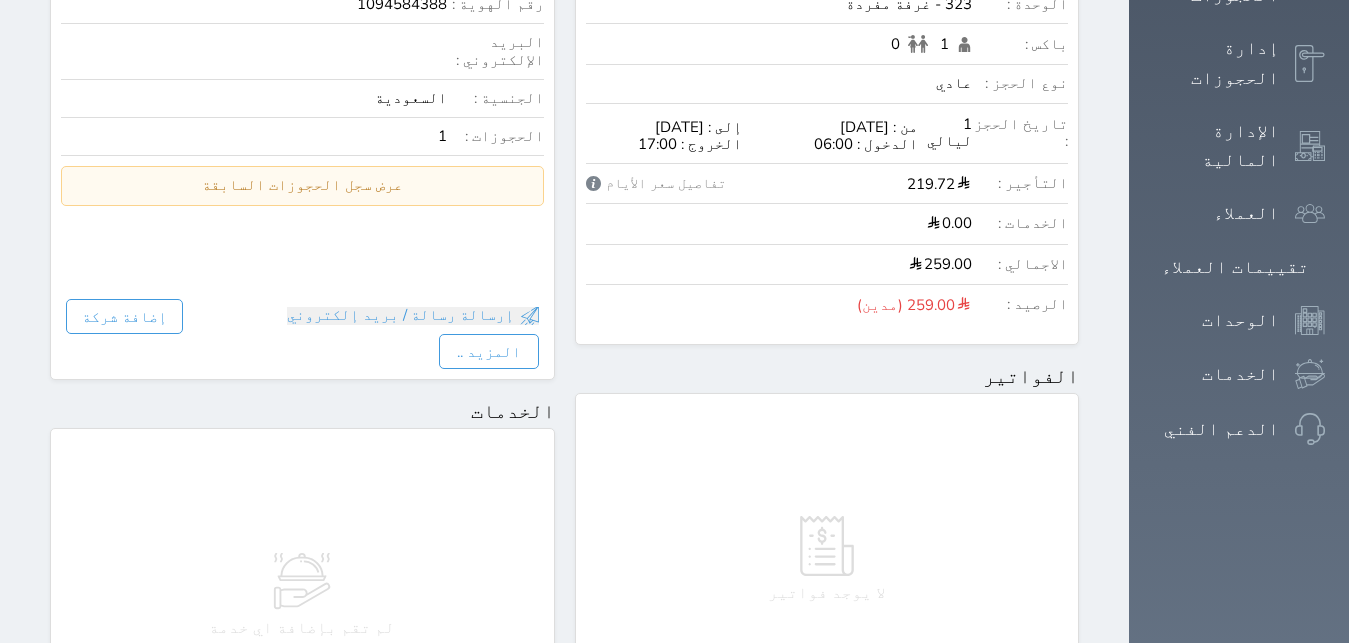 scroll, scrollTop: 1020, scrollLeft: 0, axis: vertical 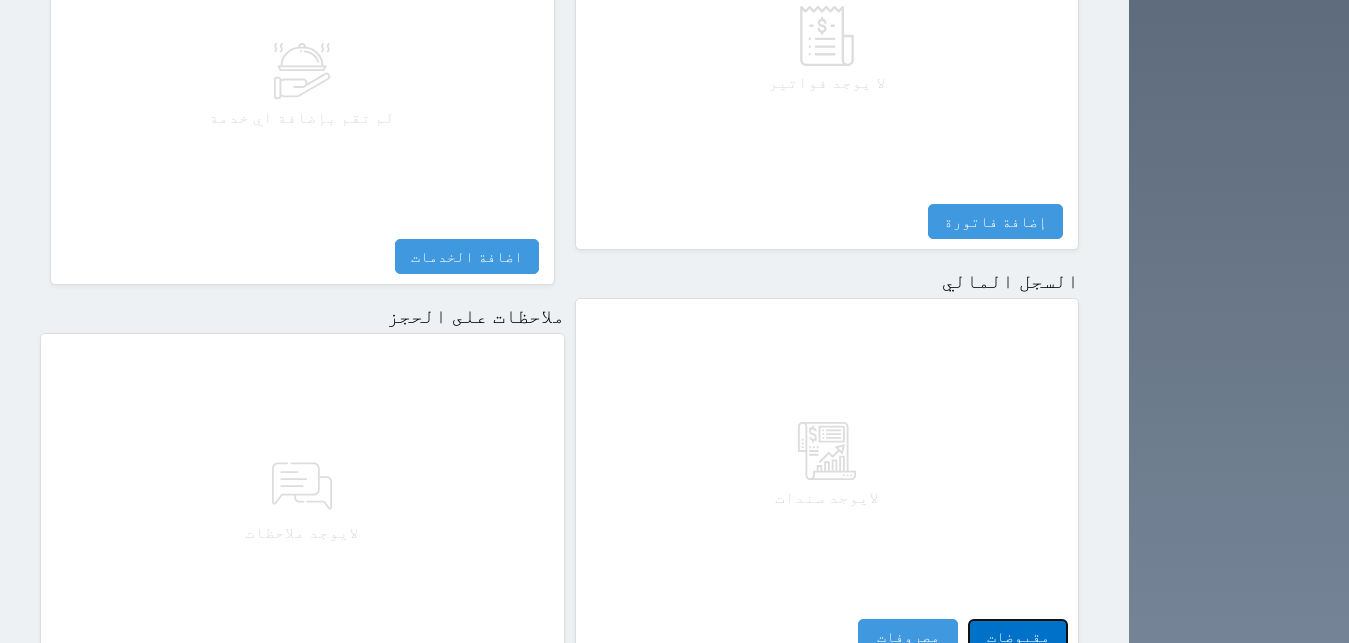 click on "مقبوضات" at bounding box center [1018, 636] 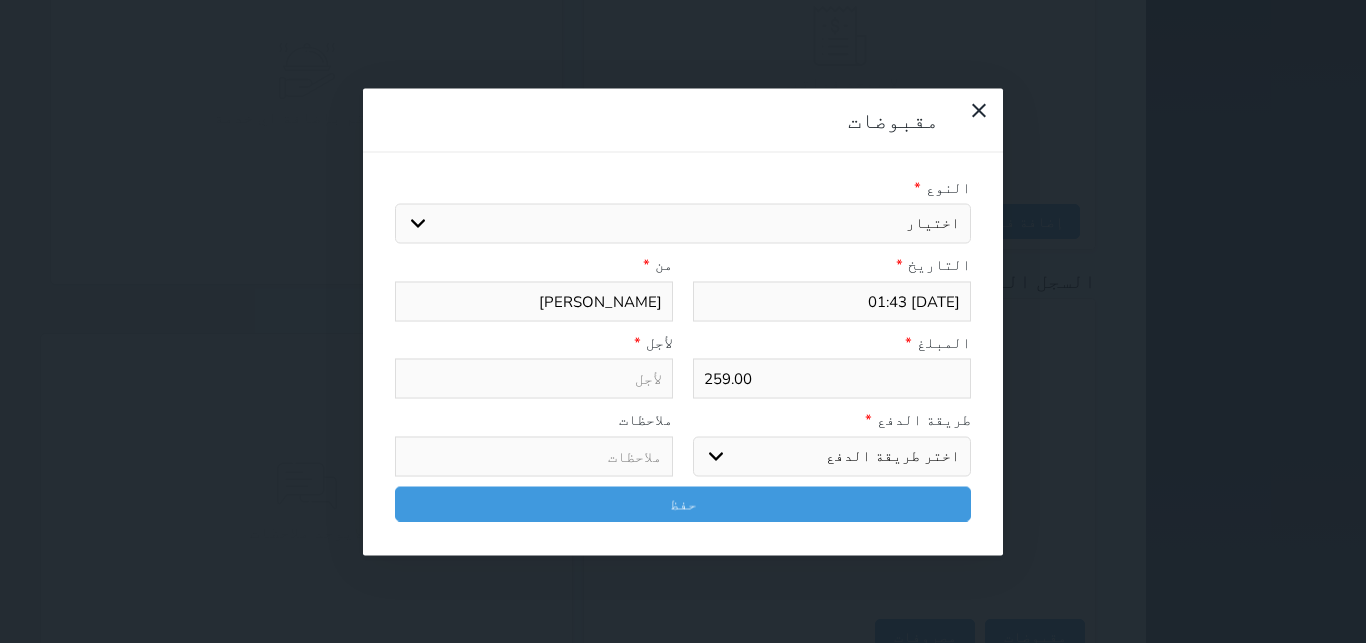 click on "اختيار   مقبوضات عامة قيمة إيجار فواتير تامين عربون لا ينطبق آخر مغسلة واي فاي - الإنترنت مواقف السيارات طعام الأغذية والمشروبات مشروبات المشروبات الباردة المشروبات الساخنة الإفطار غداء عشاء مخبز و كعك حمام سباحة الصالة الرياضية سبا و خدمات الجمال اختيار وإسقاط (خدمات النقل) ميني بار كابل - تلفزيون سرير إضافي تصفيف الشعر التسوق خدمات الجولات السياحية المنظمة خدمات الدليل السياحي" at bounding box center [683, 224] 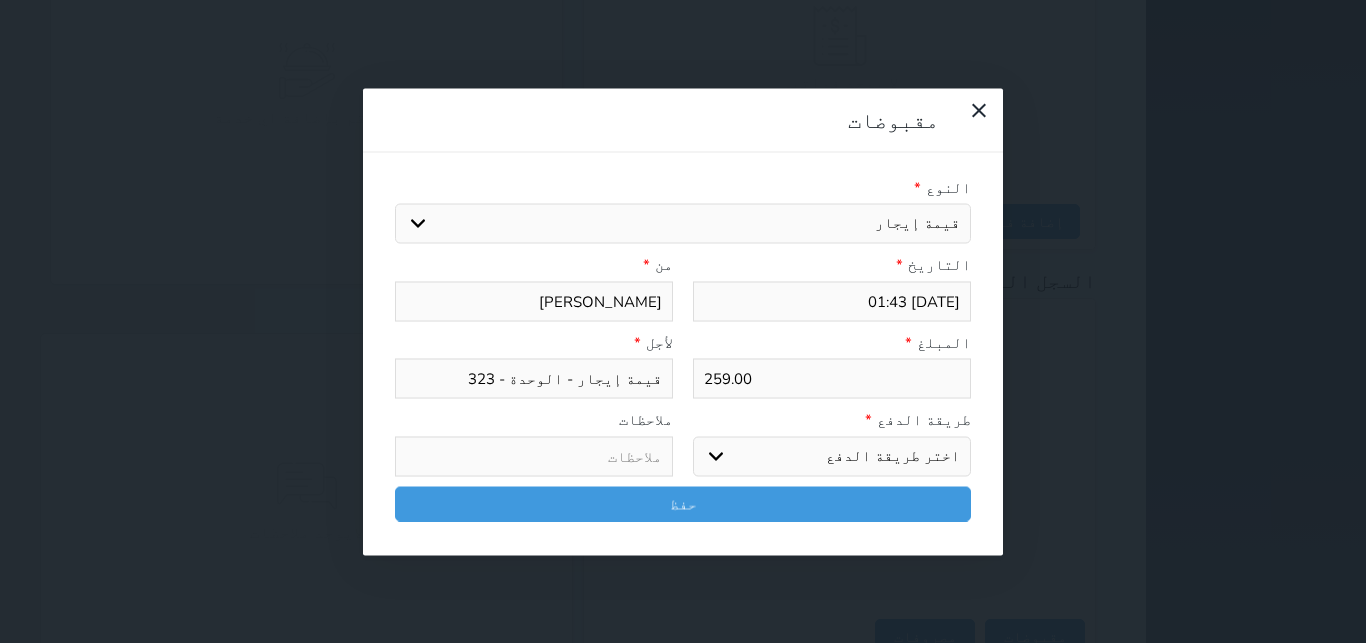 click on "اختر طريقة الدفع   دفع نقدى   تحويل بنكى   مدى   بطاقة ائتمان   آجل" at bounding box center (832, 456) 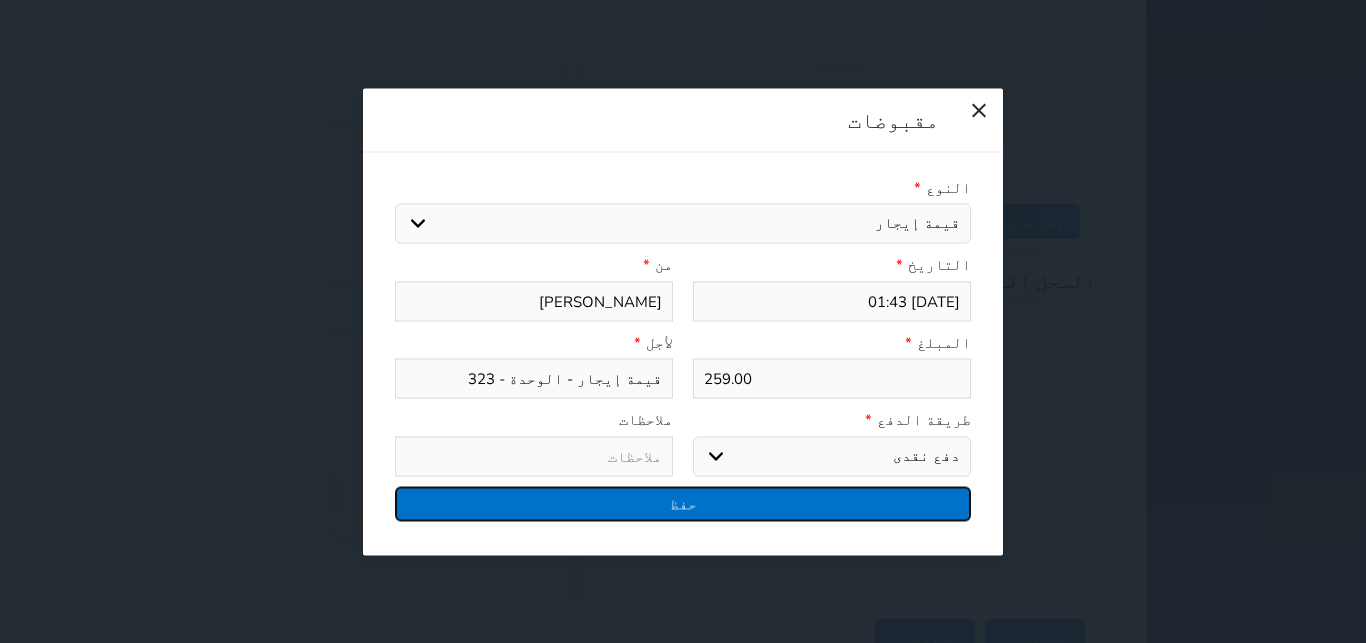 click on "حفظ" at bounding box center (683, 503) 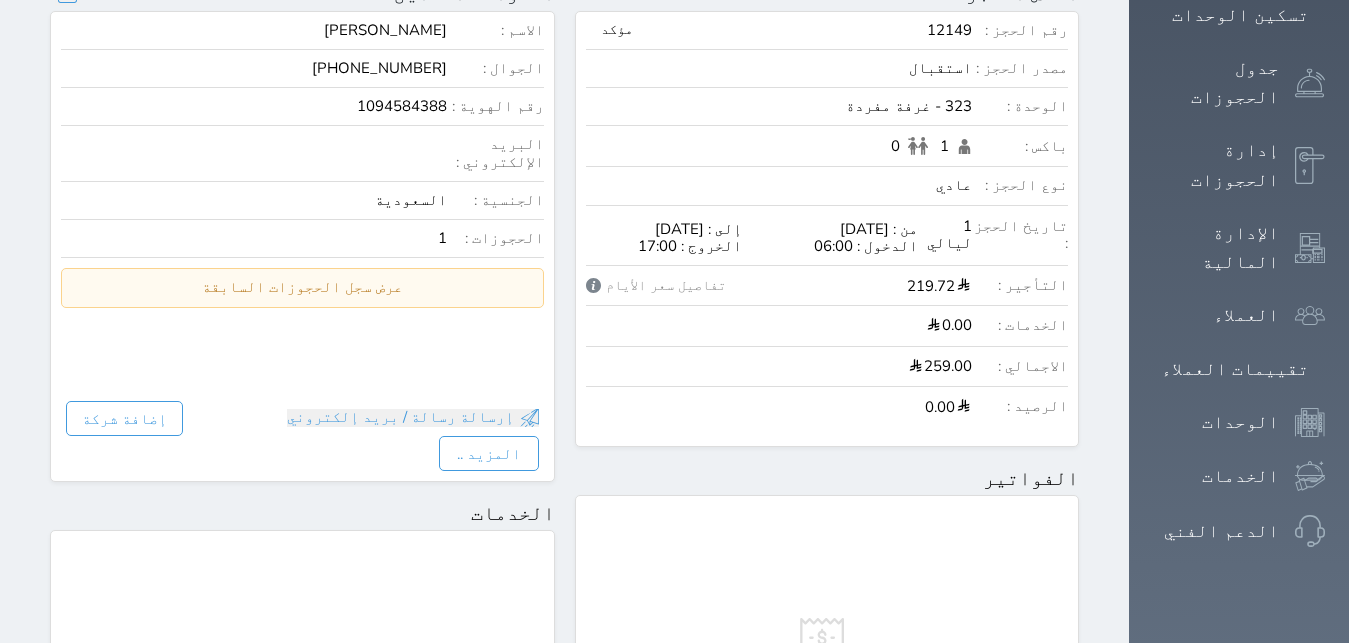 scroll, scrollTop: 0, scrollLeft: 0, axis: both 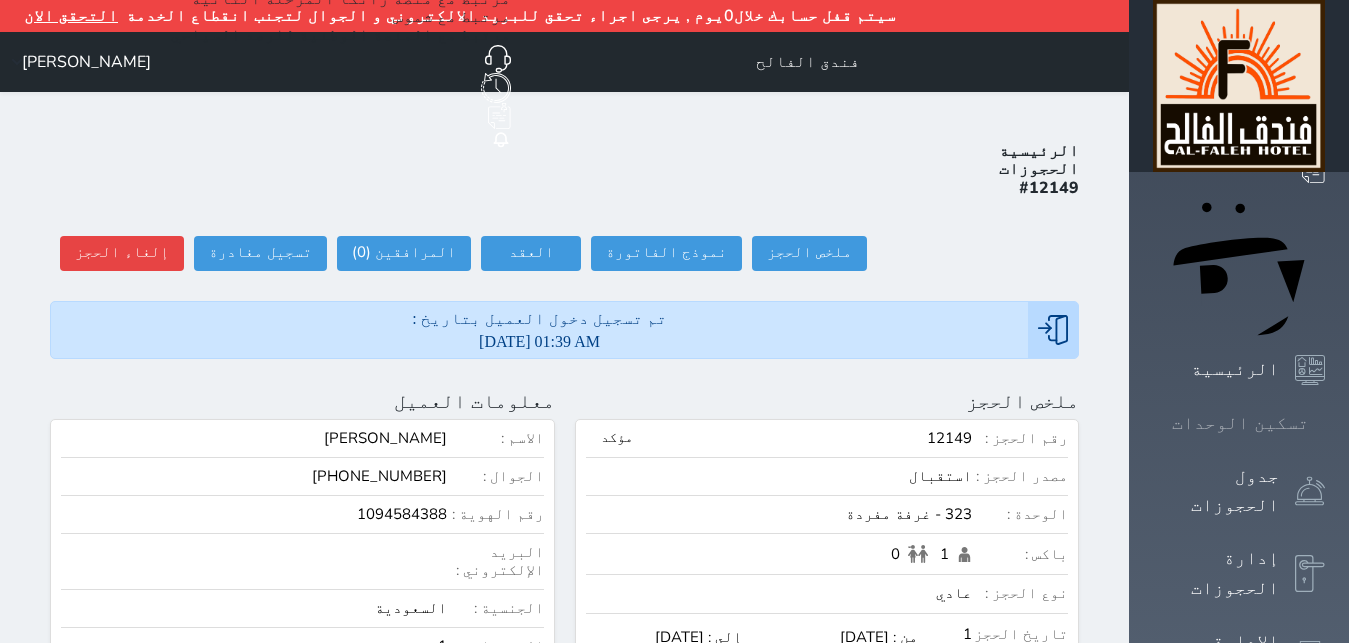 click on "تسكين الوحدات" at bounding box center (1240, 423) 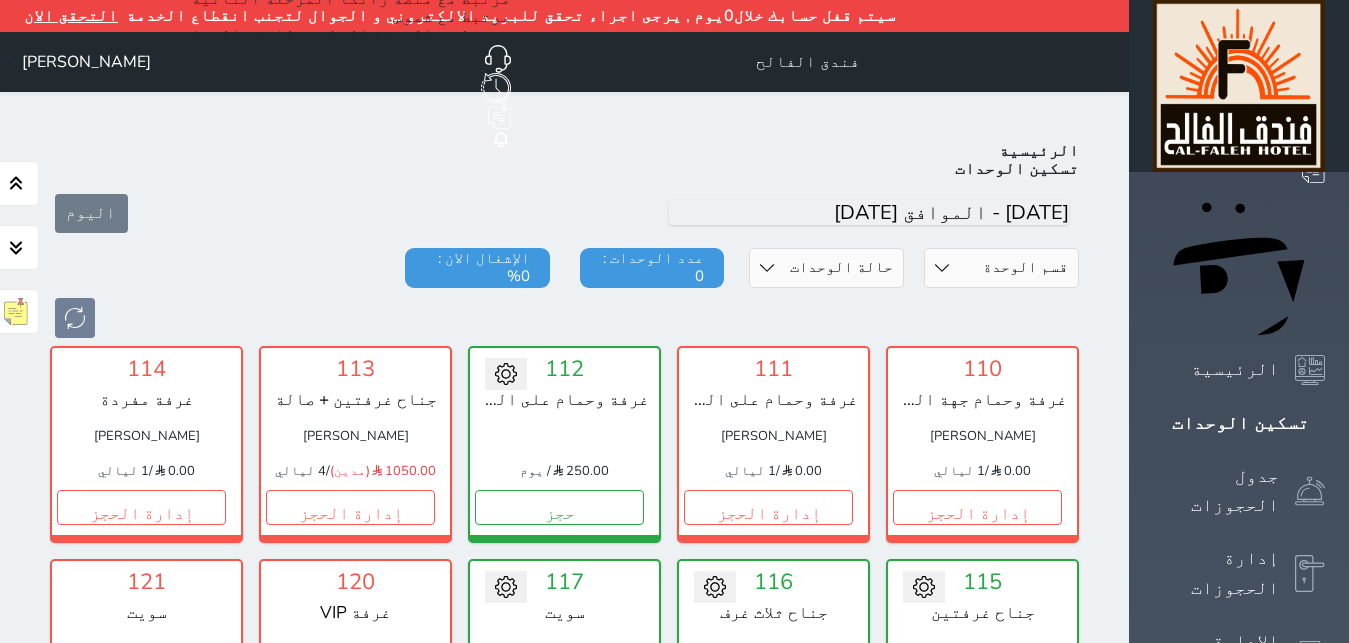scroll, scrollTop: 5, scrollLeft: 0, axis: vertical 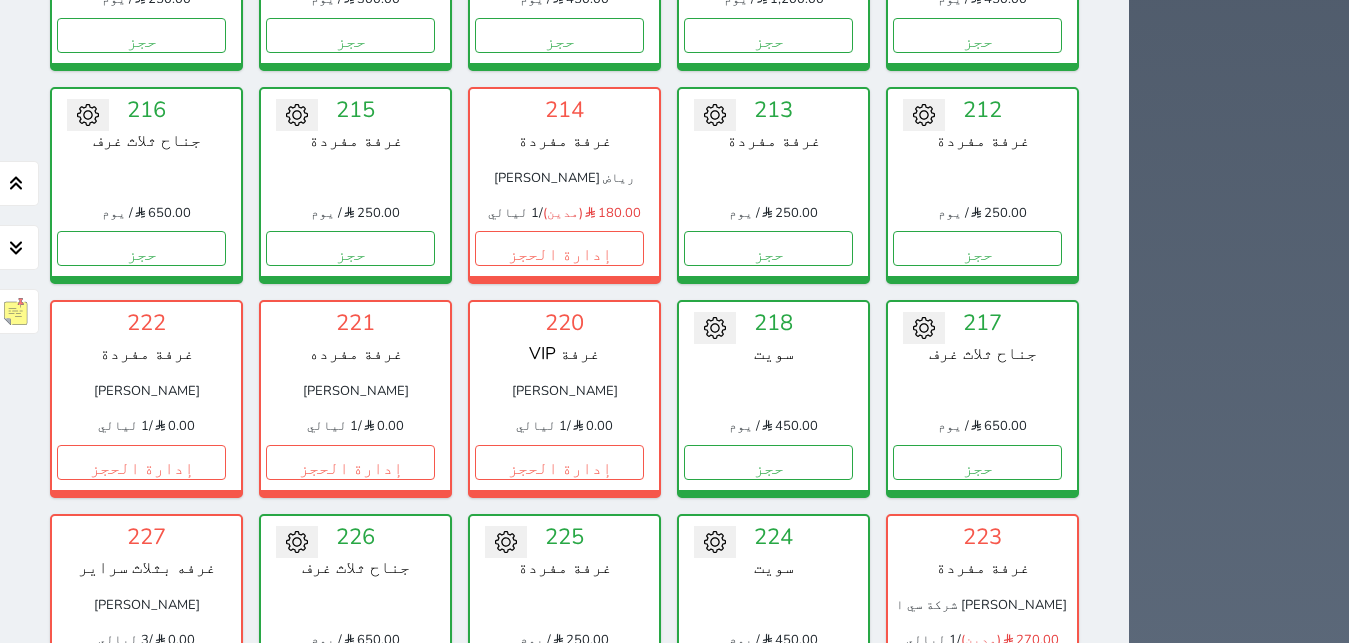 click on "حجز" at bounding box center [768, 675] 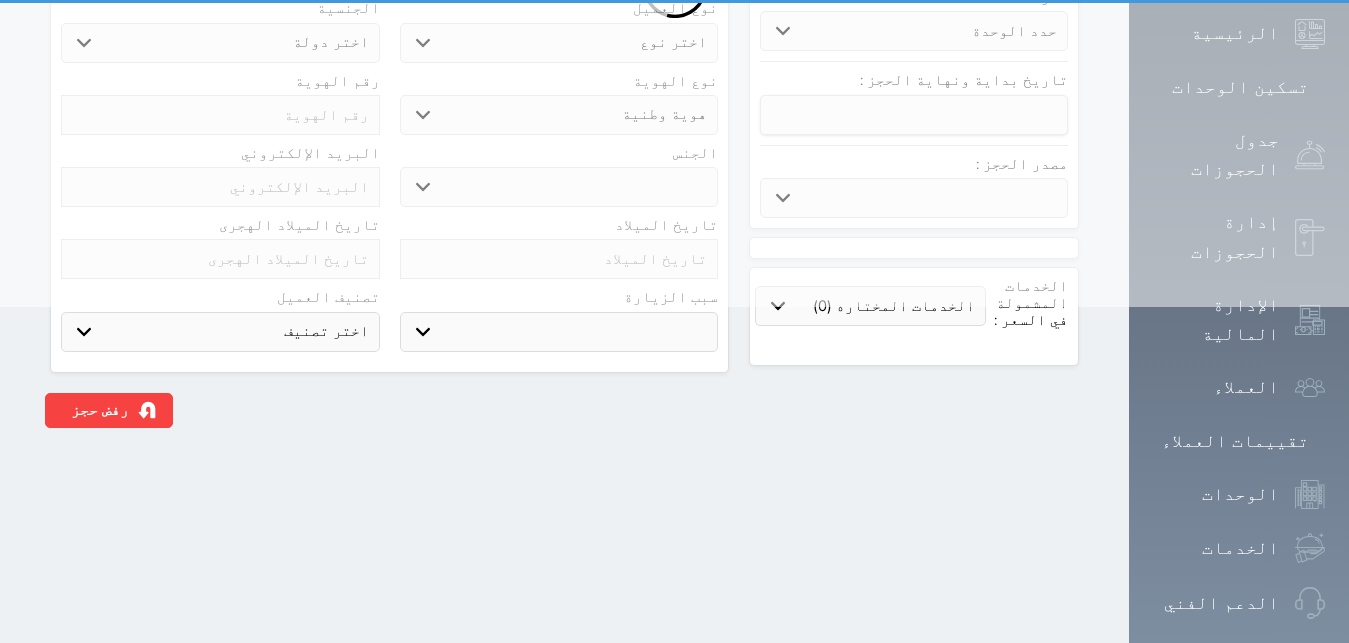 scroll, scrollTop: 0, scrollLeft: 0, axis: both 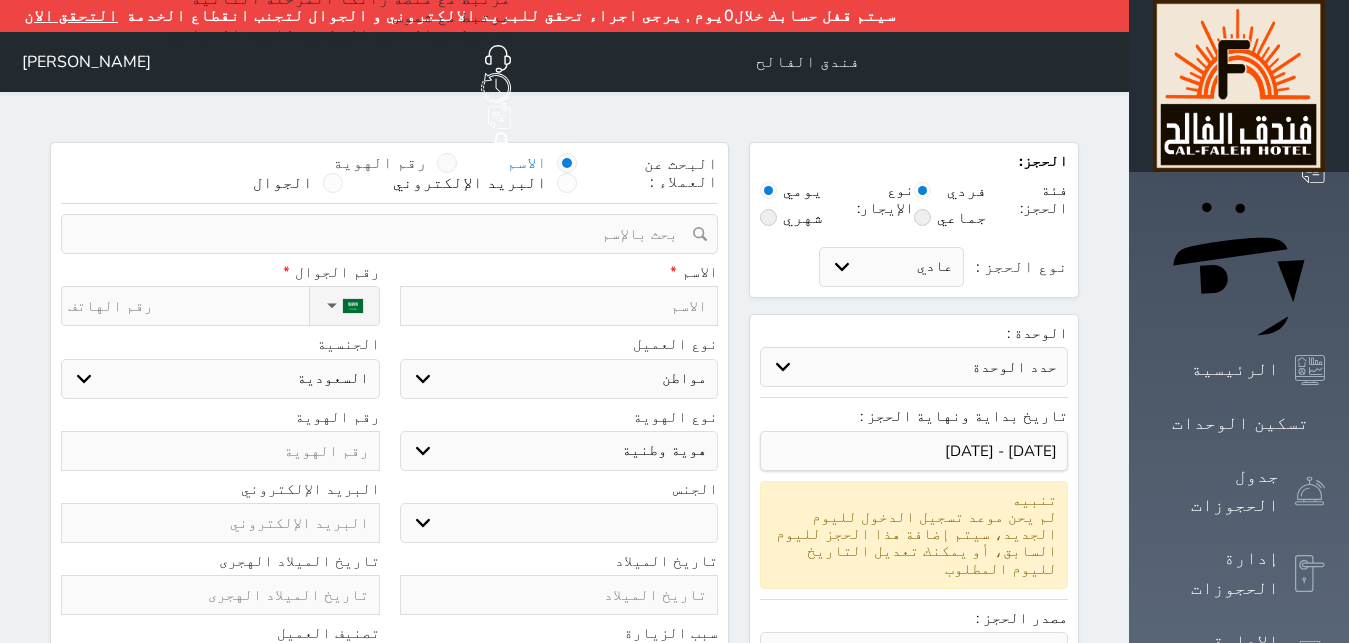 click at bounding box center [447, 163] 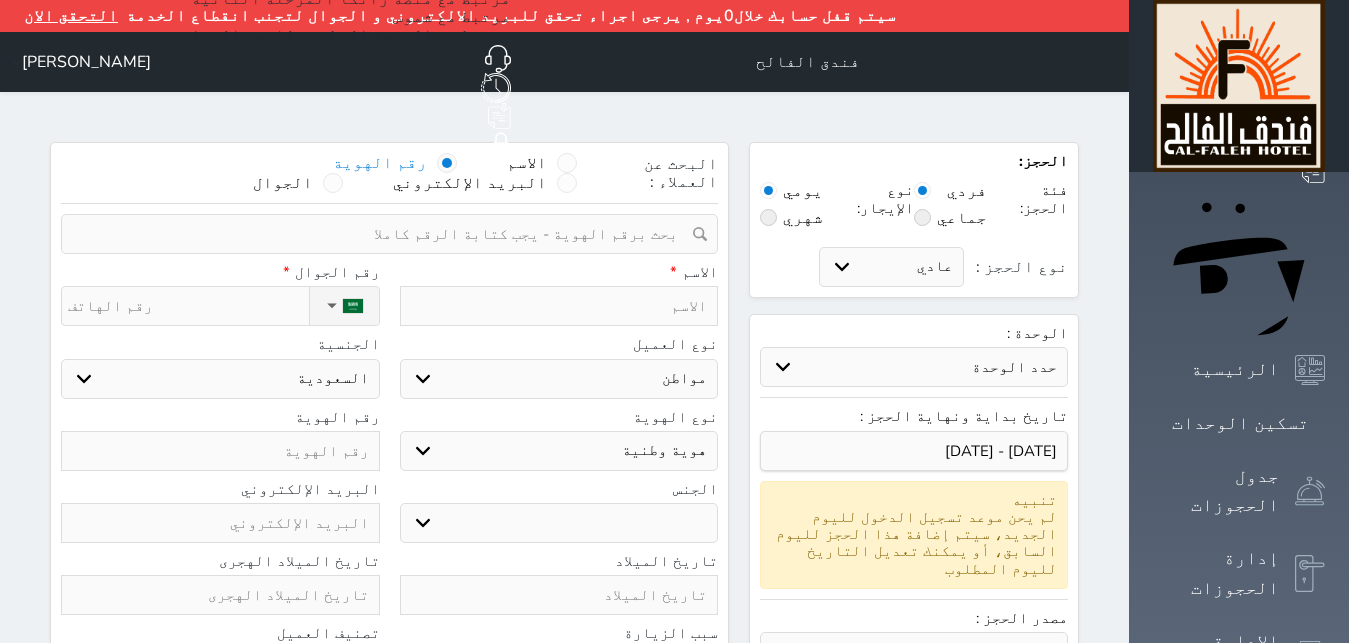 click at bounding box center [382, 234] 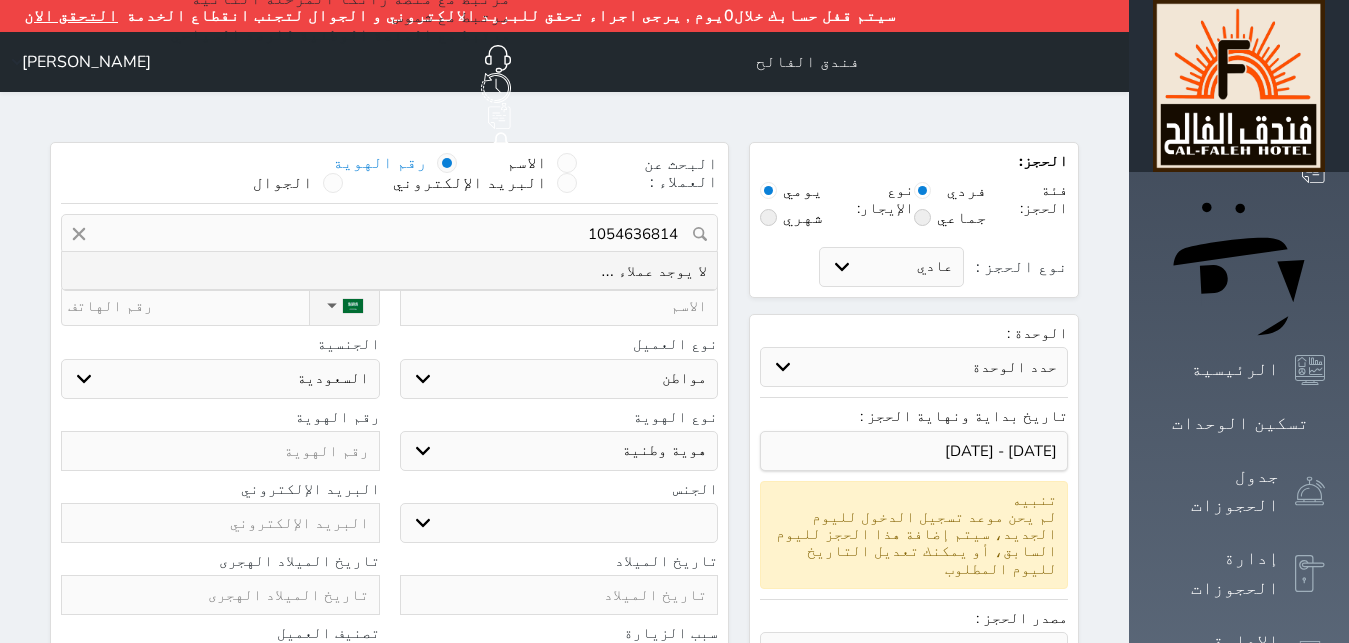 click on "1054636814" at bounding box center [389, 234] 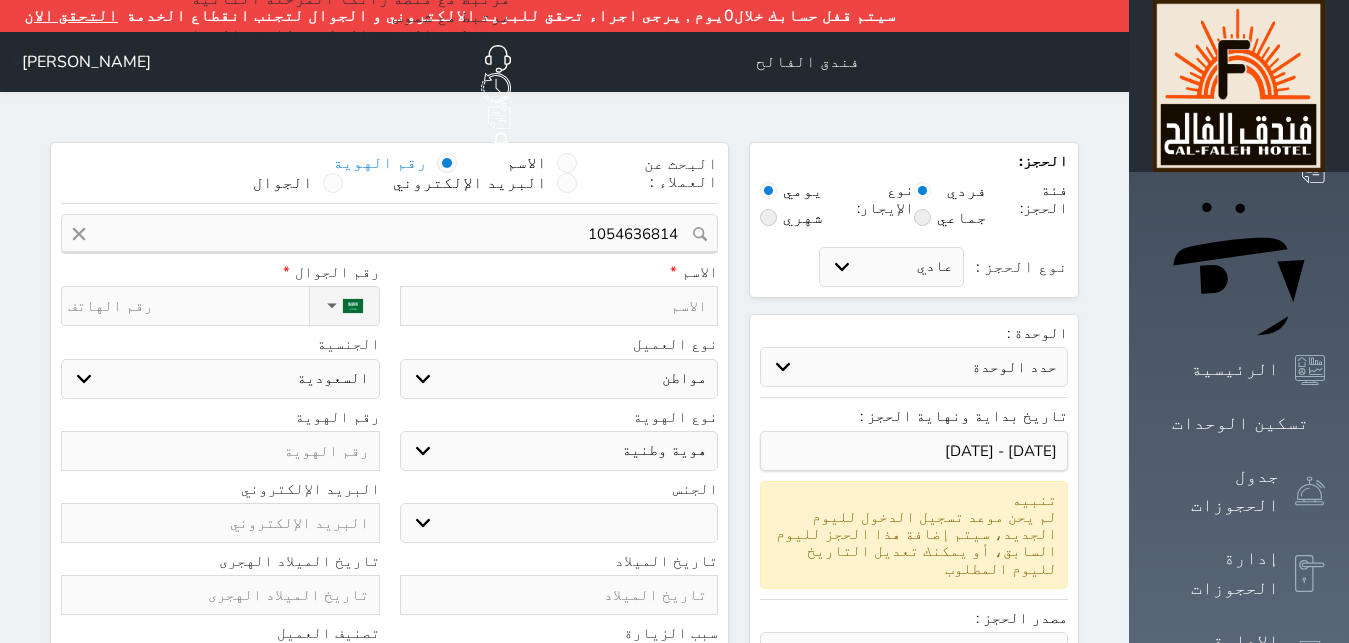 click at bounding box center [559, 306] 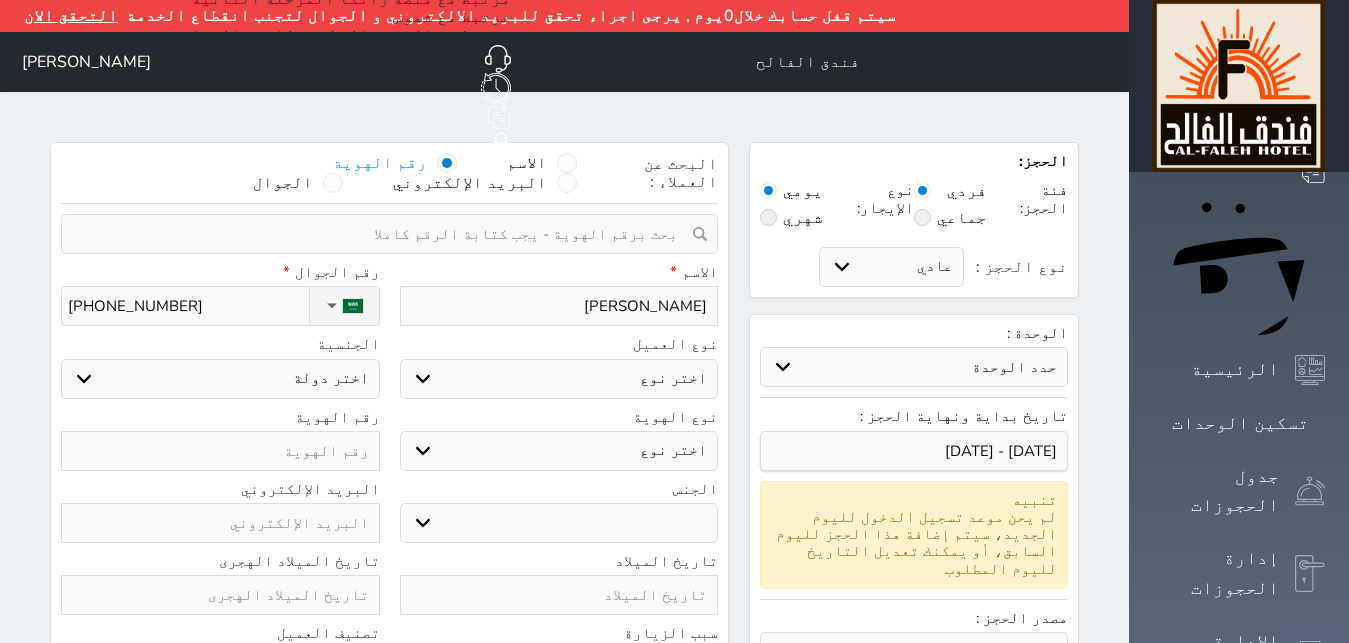 click on "اختر نوع   مواطن مواطن خليجي زائر مقيم" at bounding box center (559, 379) 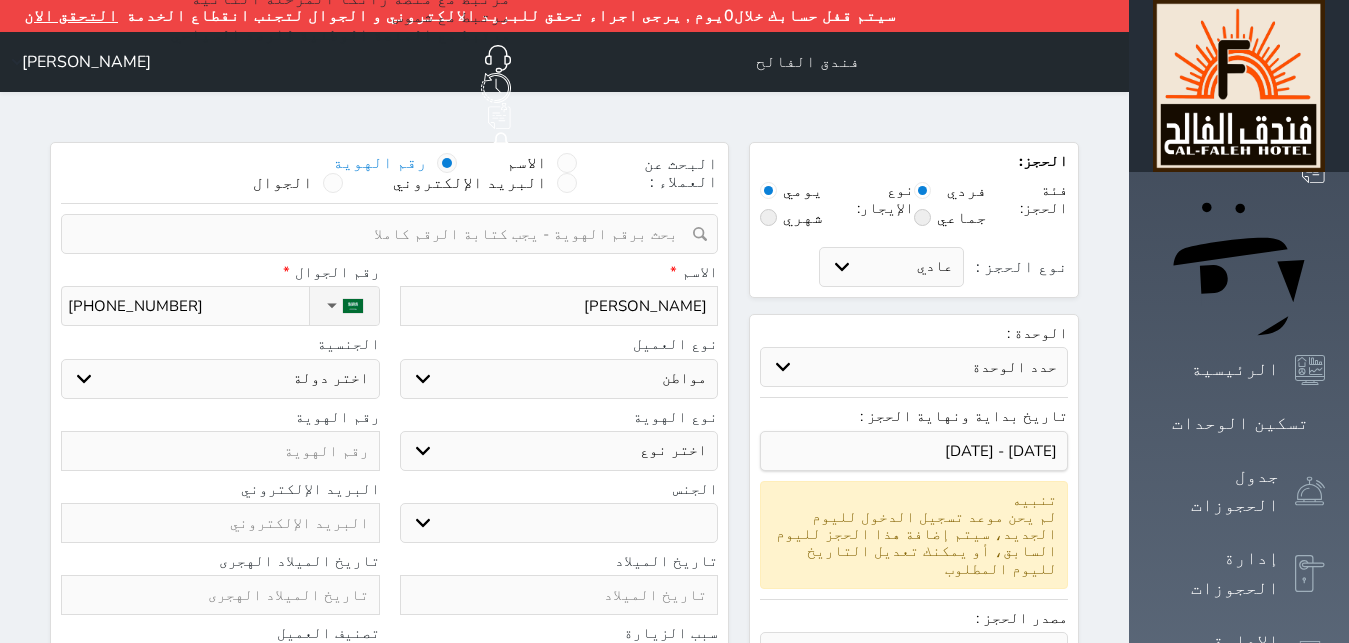 click on "مواطن" at bounding box center (0, 0) 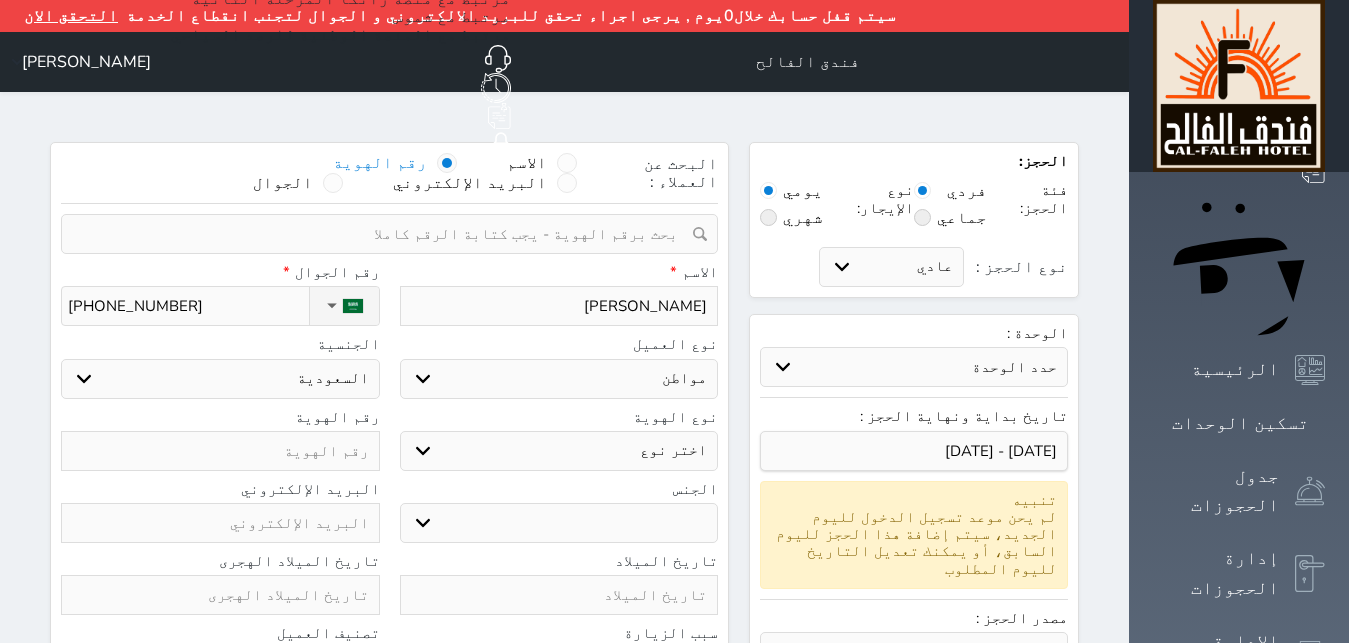 click on "اختر نوع   هوية وطنية هوية عائلية جواز السفر" at bounding box center (559, 451) 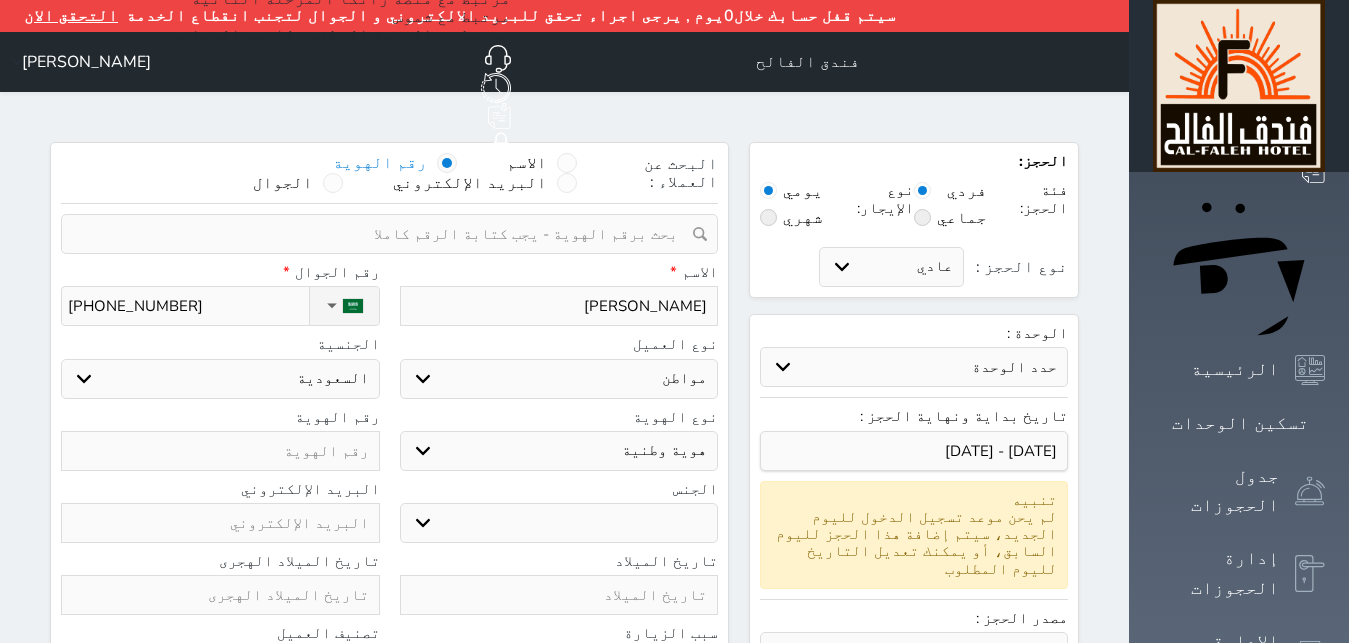 click at bounding box center (220, 451) 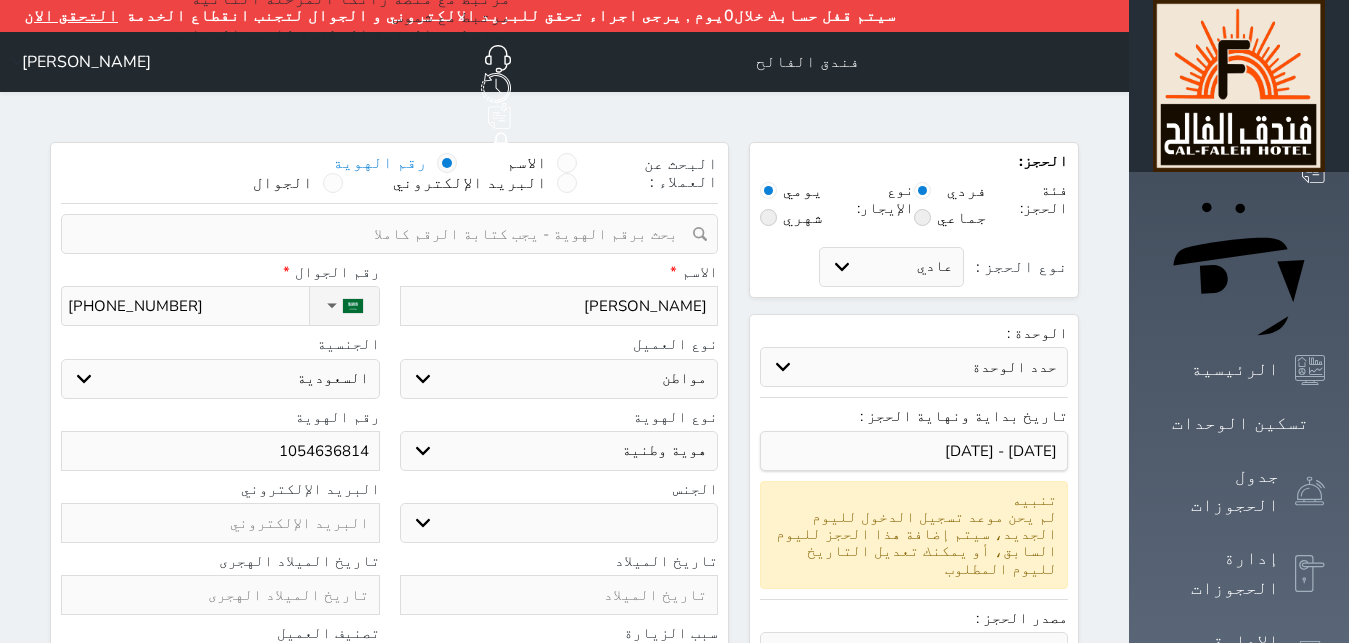 click on "ذكر   انثى" at bounding box center [559, 523] 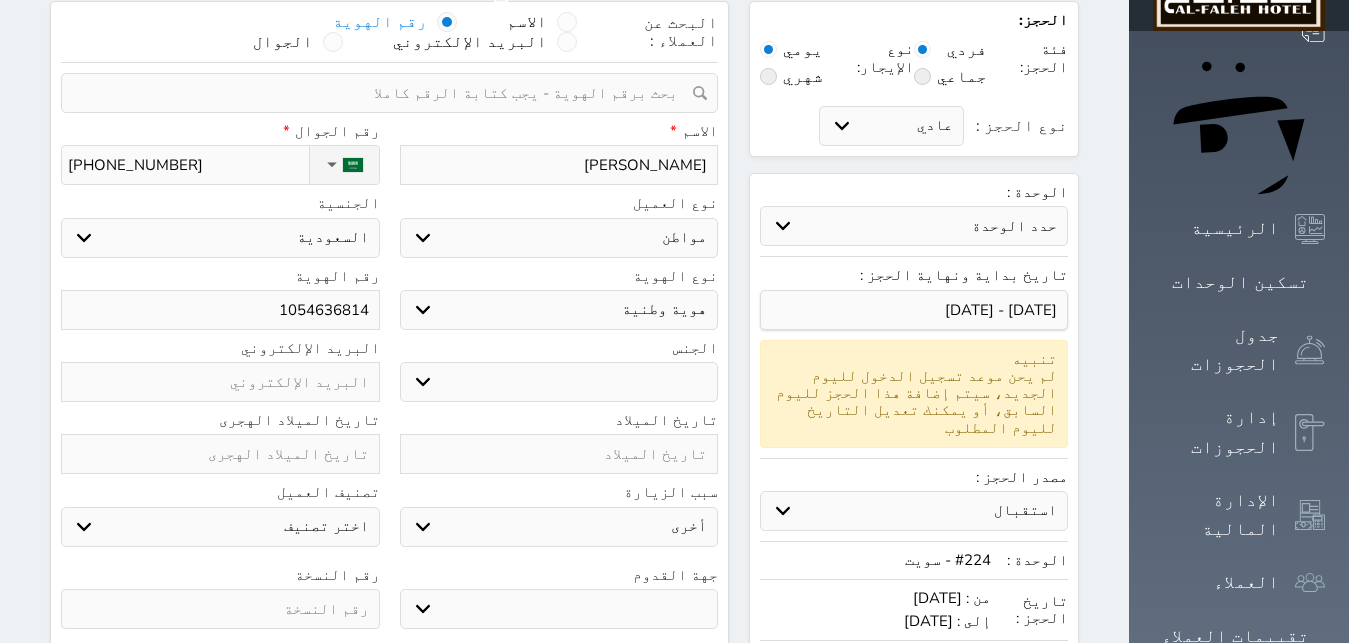 scroll, scrollTop: 204, scrollLeft: 0, axis: vertical 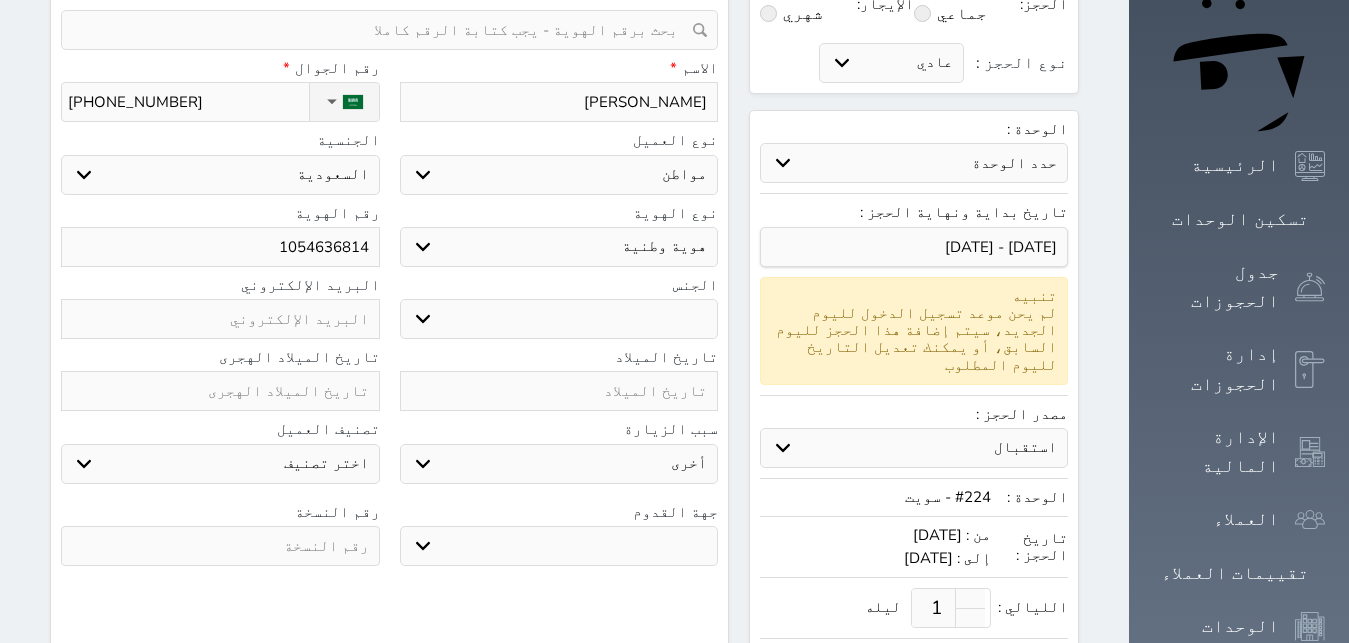 click at bounding box center (220, 391) 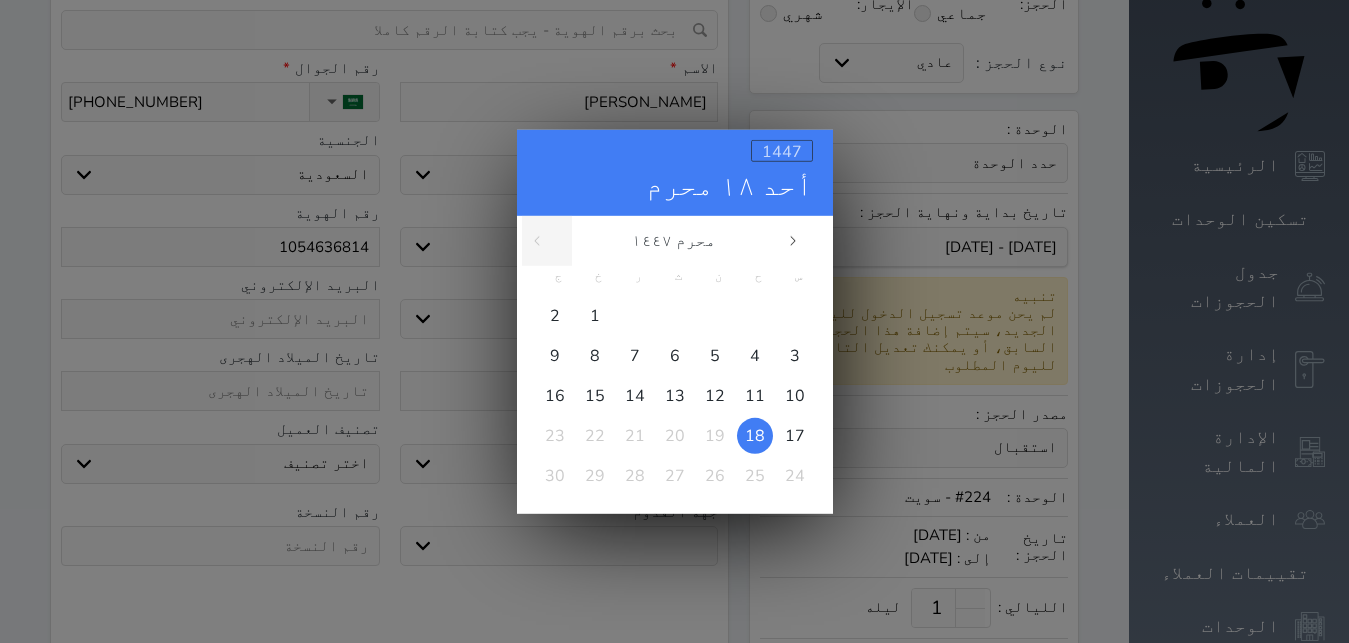 click on "1447" at bounding box center (782, 151) 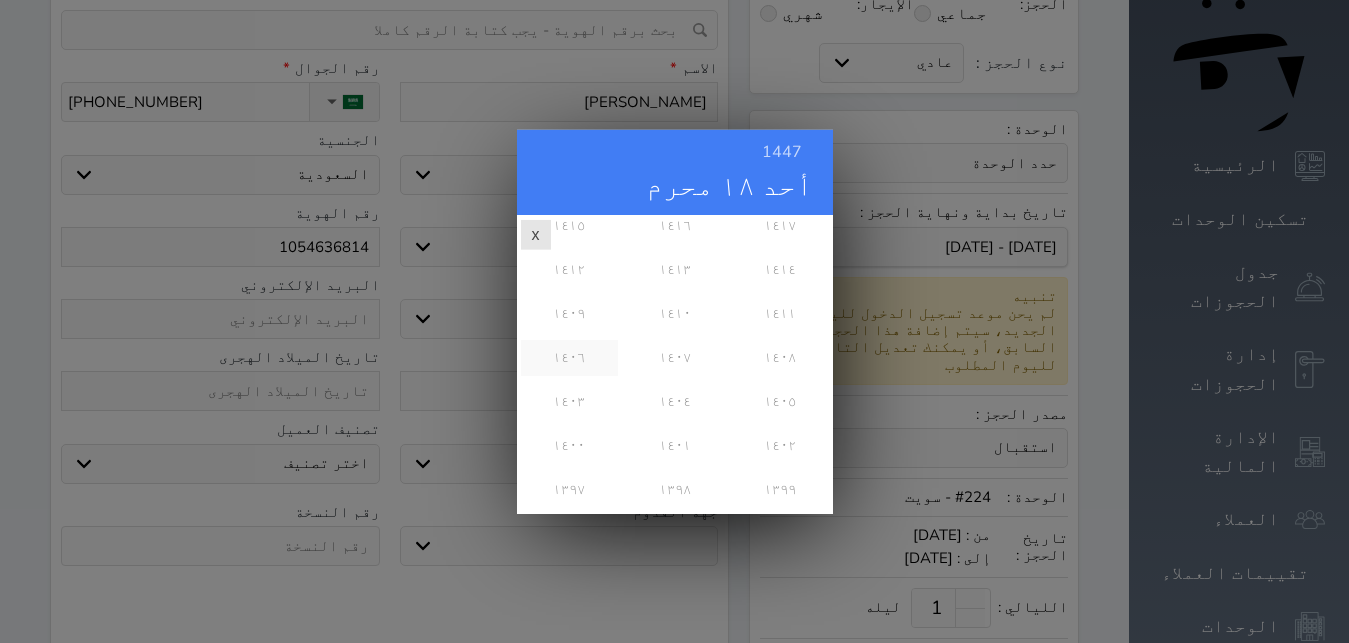 scroll, scrollTop: 535, scrollLeft: 0, axis: vertical 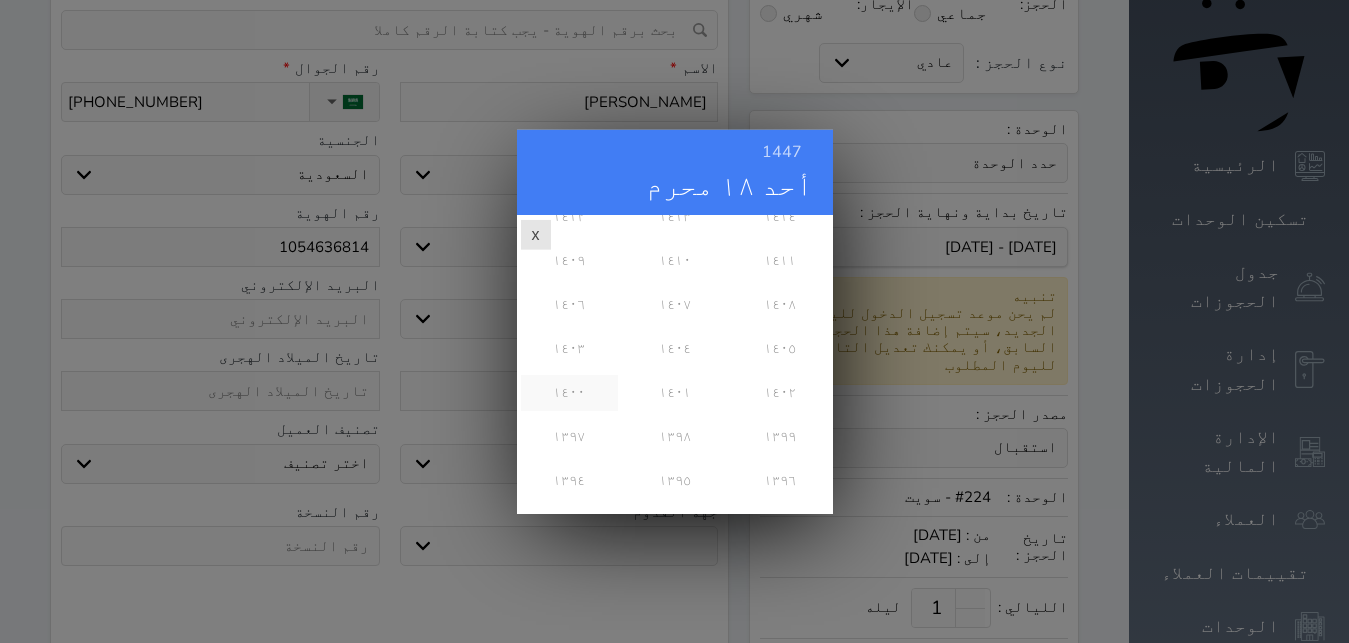 click on "١٤٠٠" at bounding box center (569, 392) 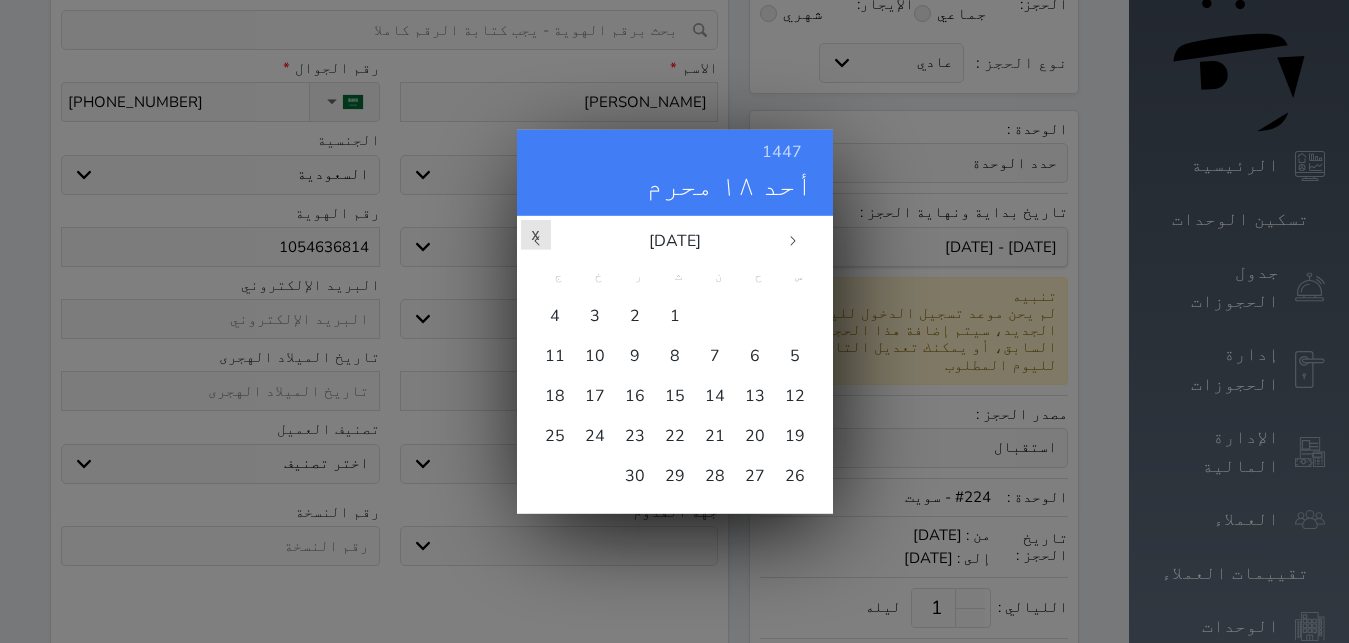 scroll, scrollTop: 0, scrollLeft: 0, axis: both 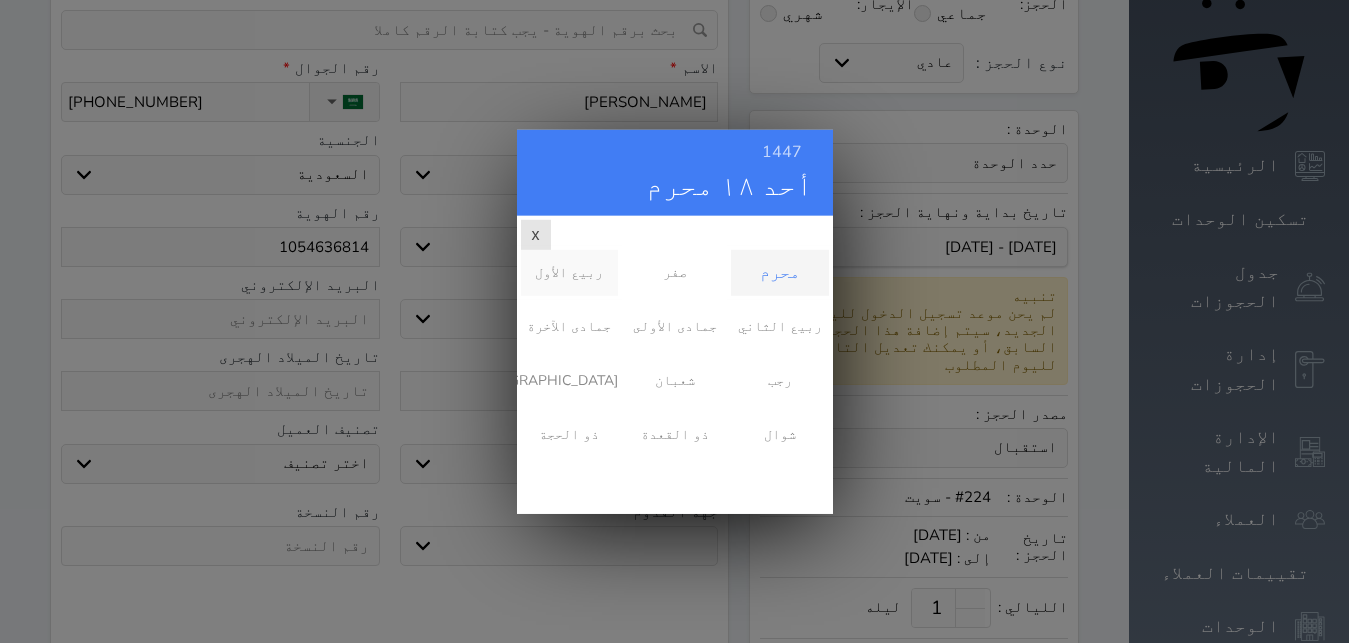 click on "ربيع الأول" at bounding box center (569, 272) 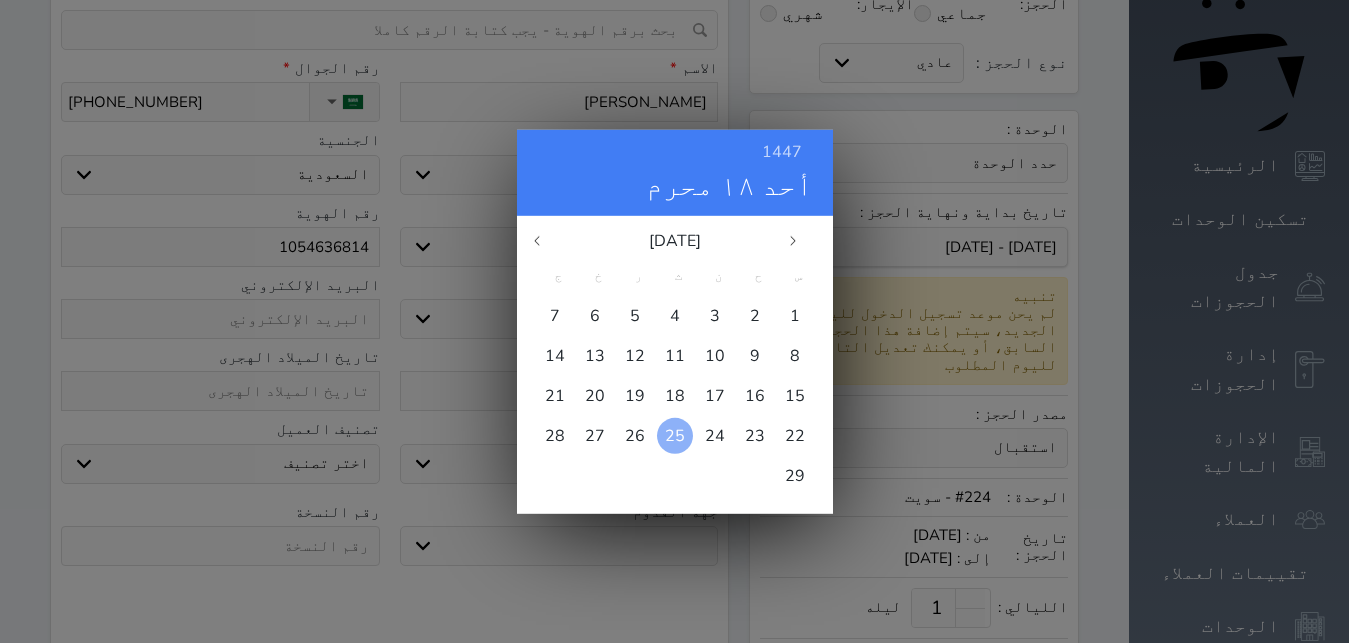 click on "25" at bounding box center [675, 435] 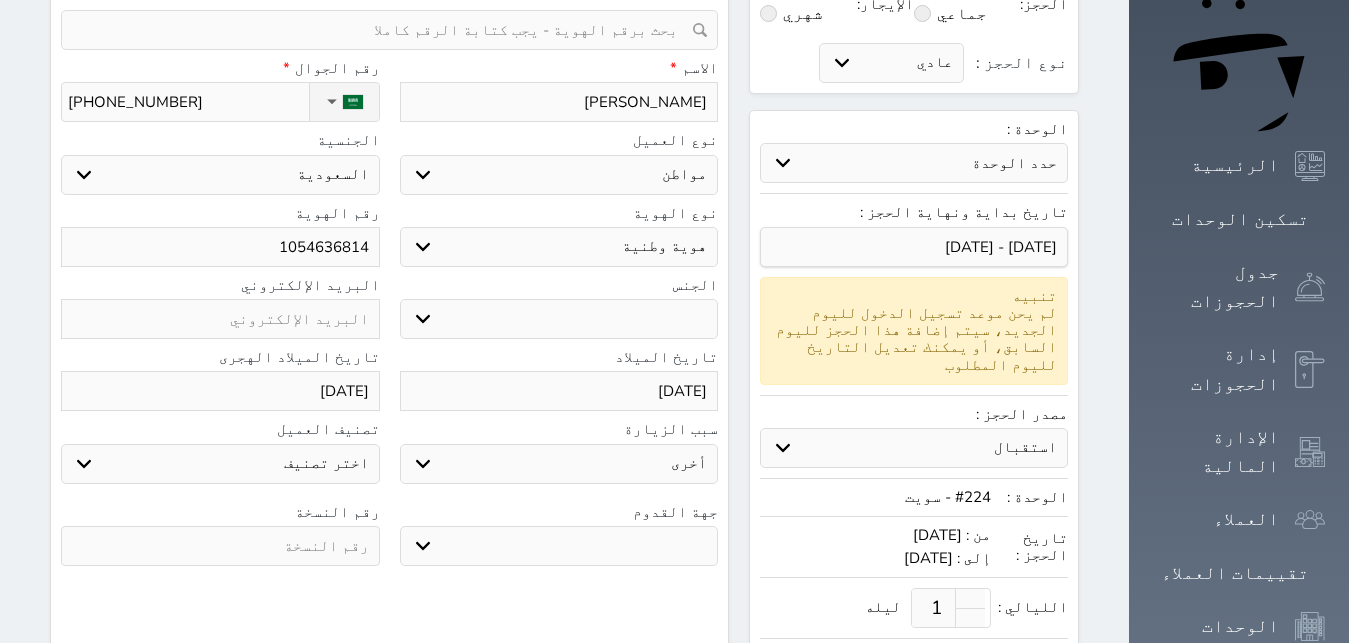 click on "جو بحر ارض" at bounding box center (559, 546) 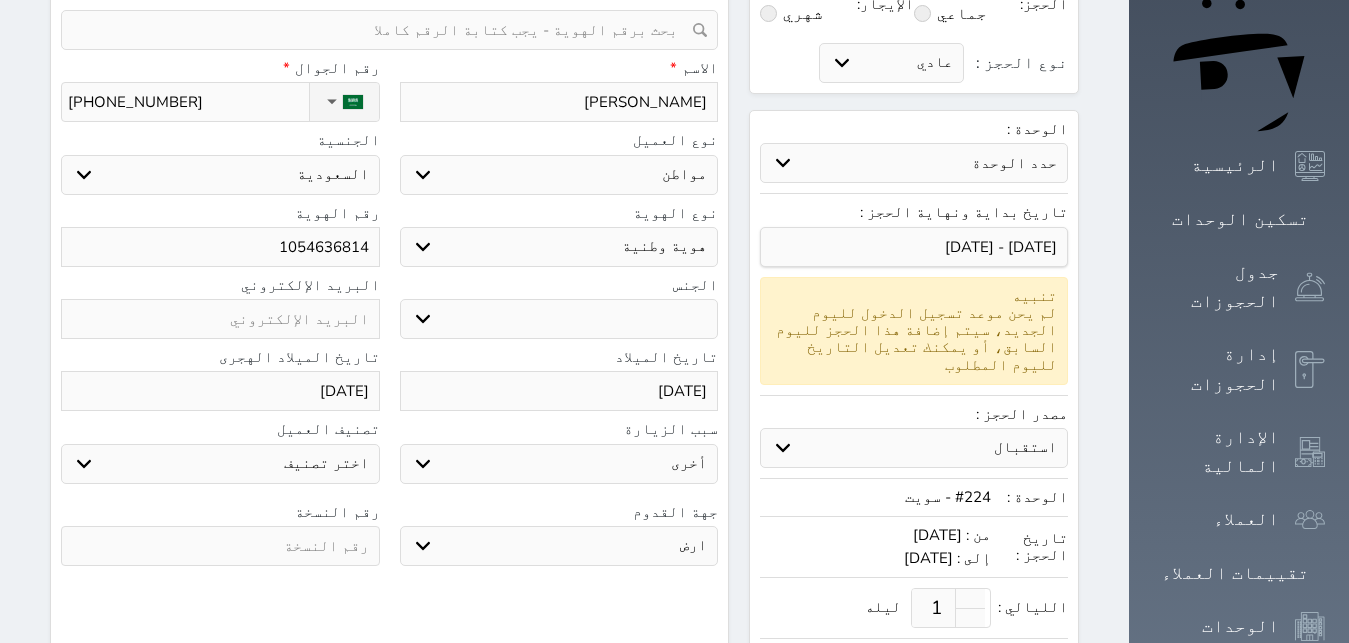 click at bounding box center (220, 546) 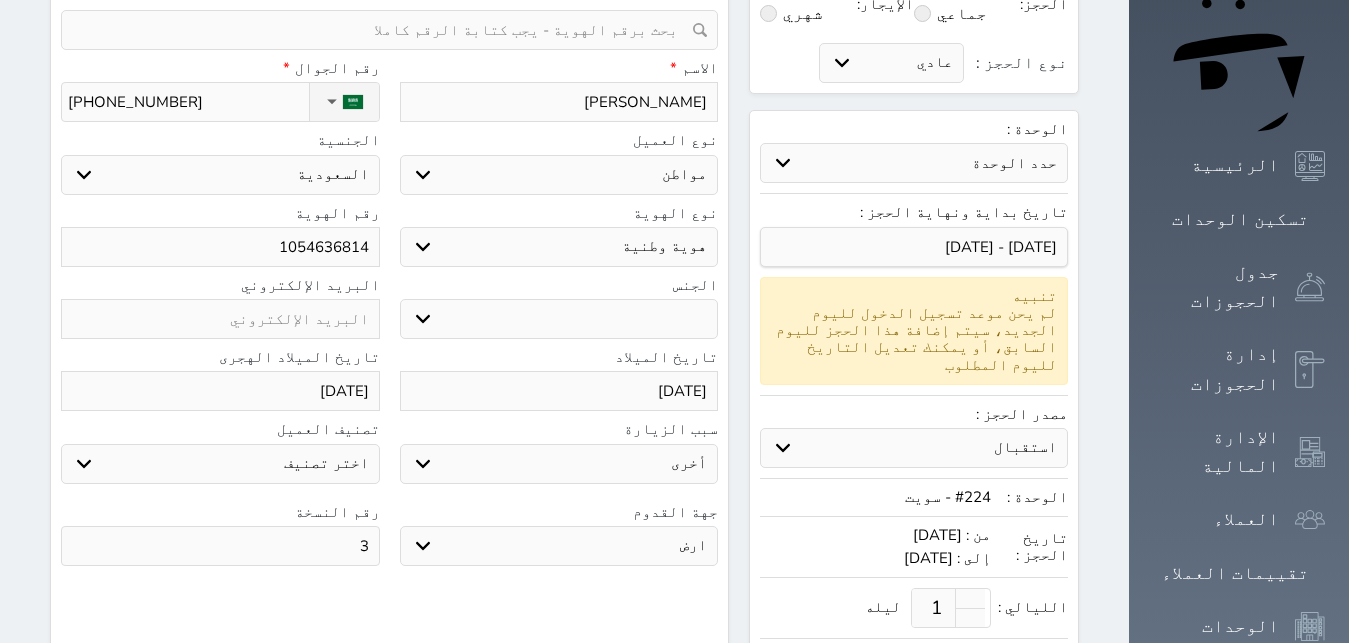 scroll, scrollTop: 722, scrollLeft: 0, axis: vertical 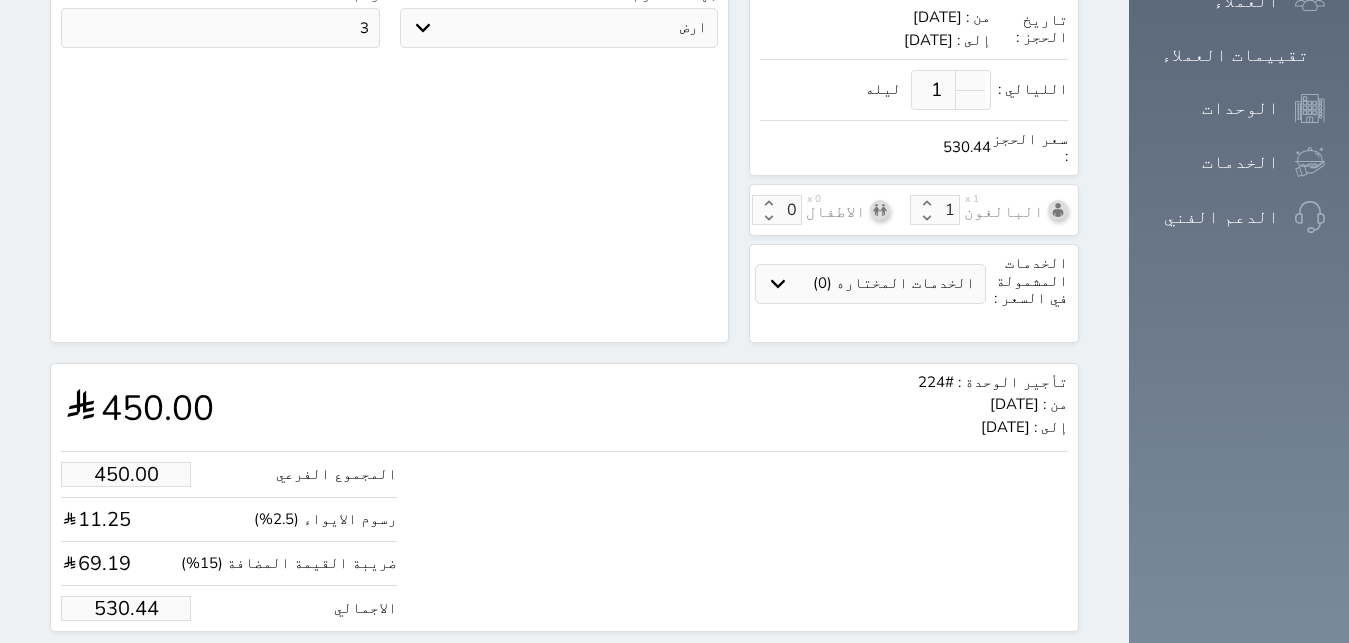 drag, startPoint x: 190, startPoint y: 551, endPoint x: 486, endPoint y: 576, distance: 297.05386 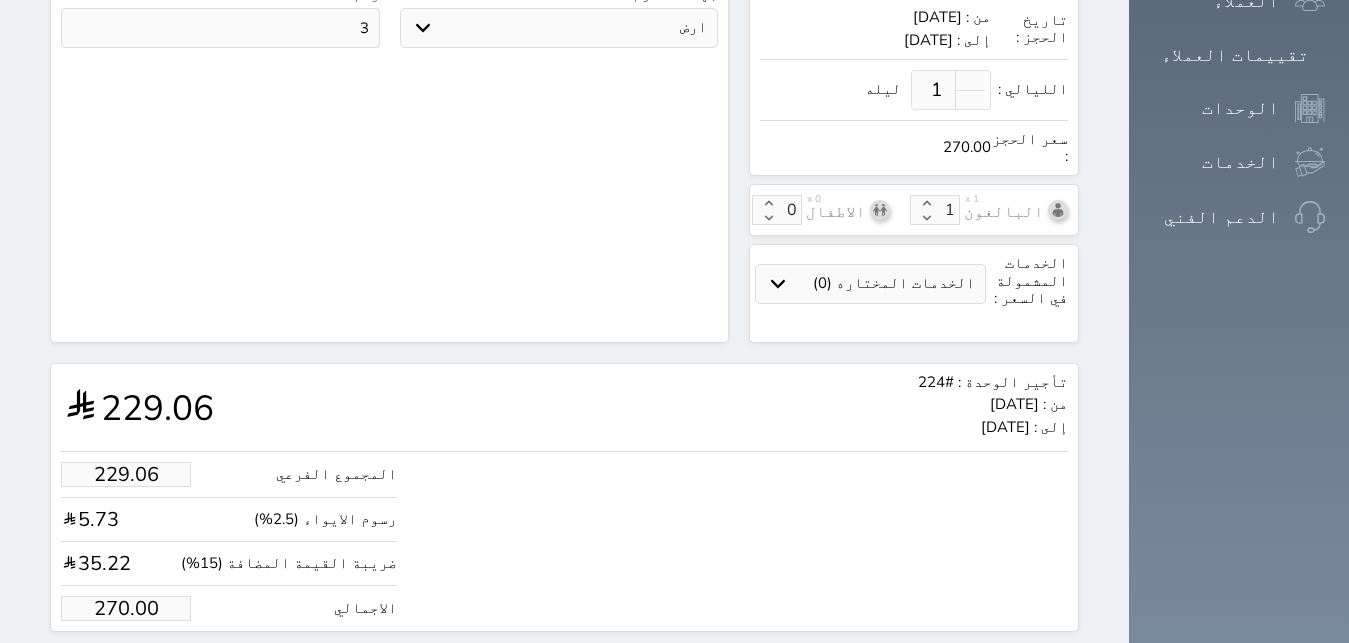 click on "حجز" at bounding box center [149, 669] 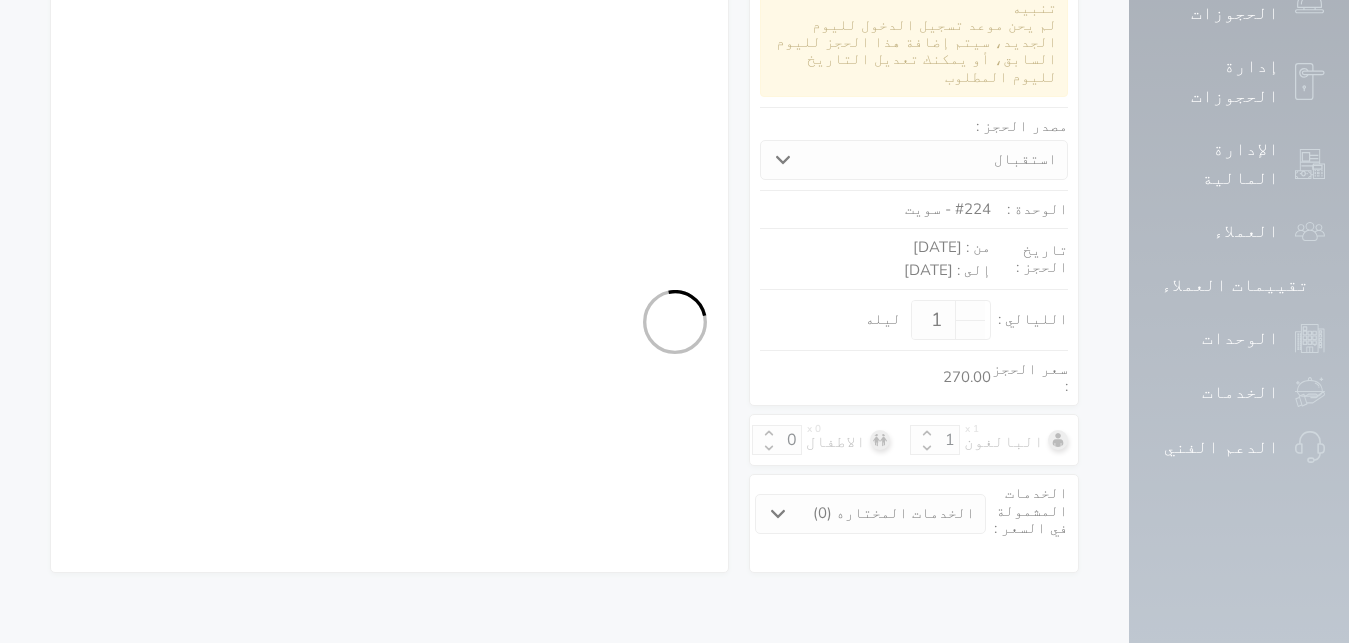 scroll, scrollTop: 376, scrollLeft: 0, axis: vertical 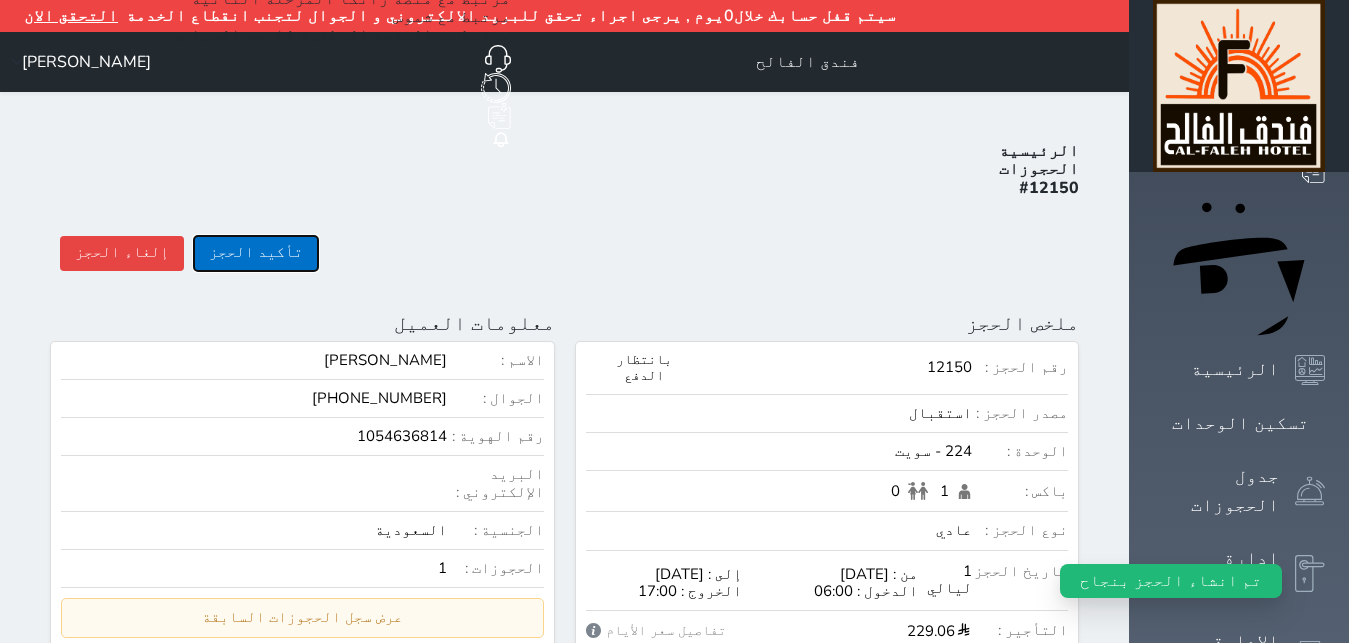 click on "تأكيد الحجز" at bounding box center (256, 253) 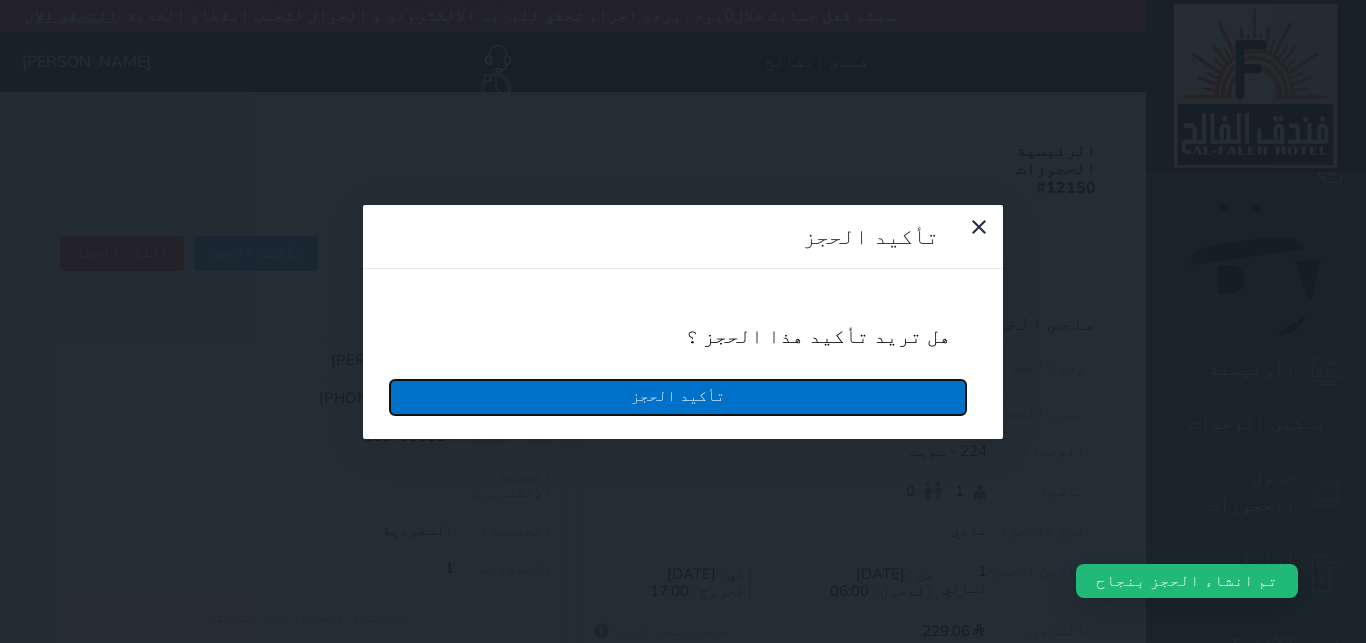 click on "تأكيد الحجز" at bounding box center (678, 397) 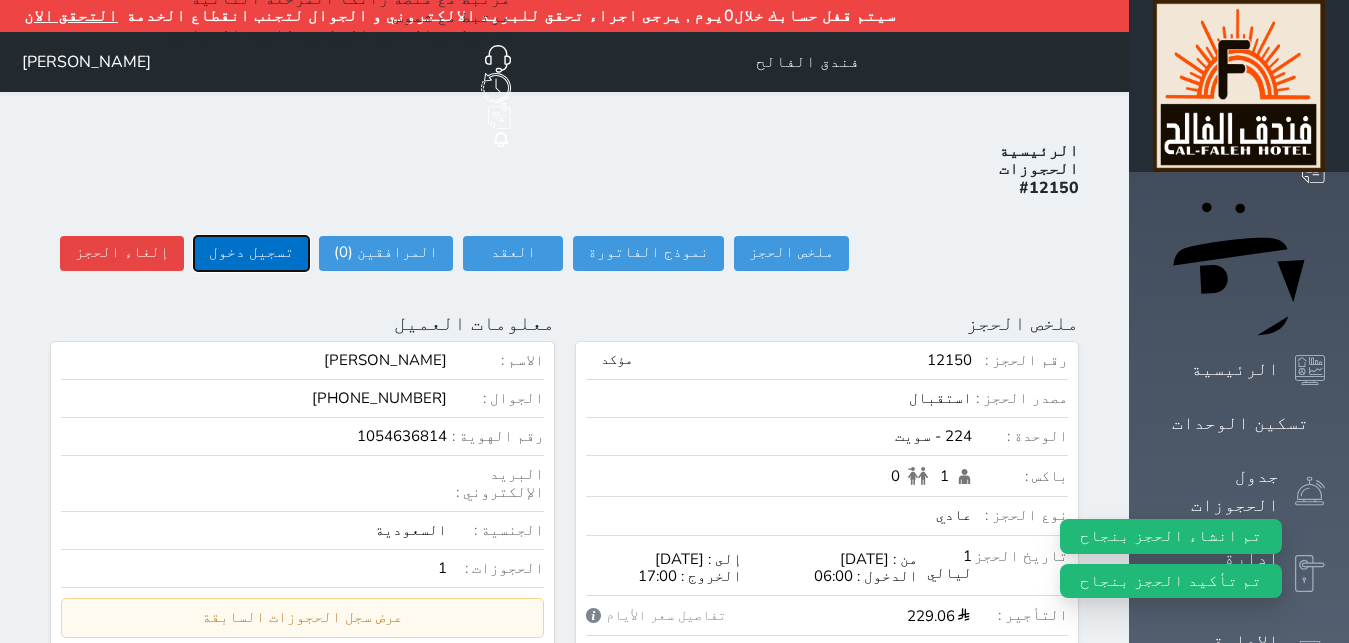 click on "تسجيل دخول" at bounding box center (251, 253) 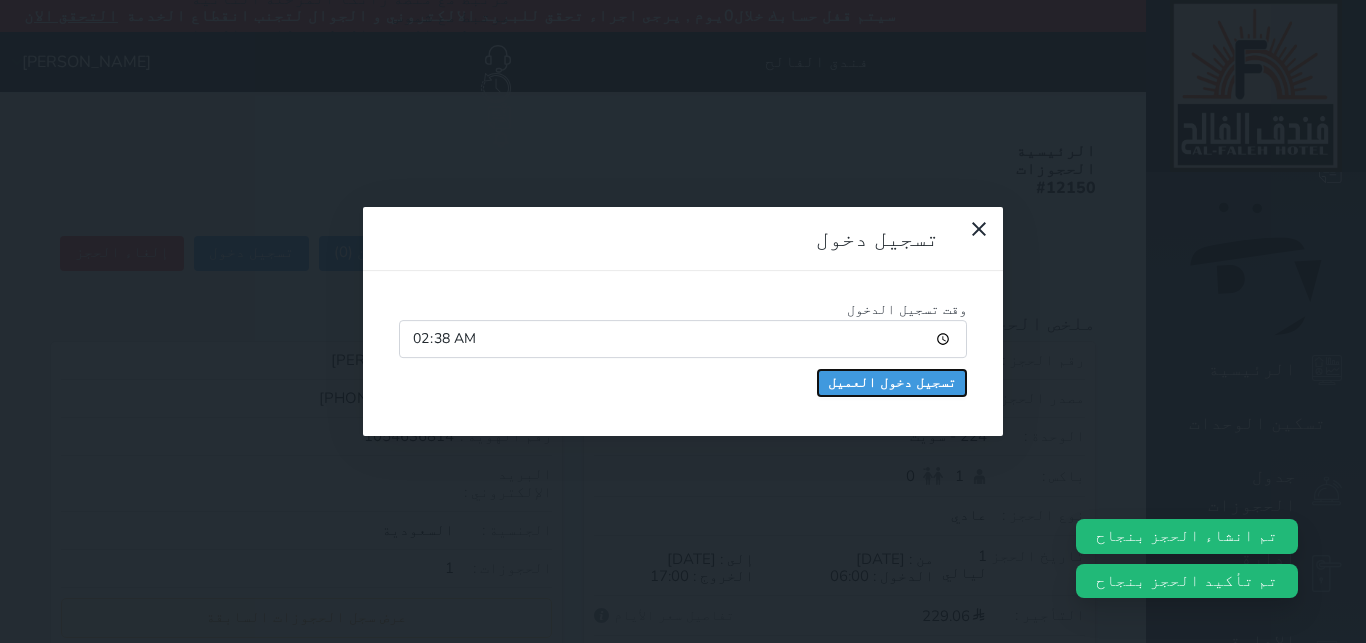 click on "تسجيل دخول العميل" at bounding box center (892, 383) 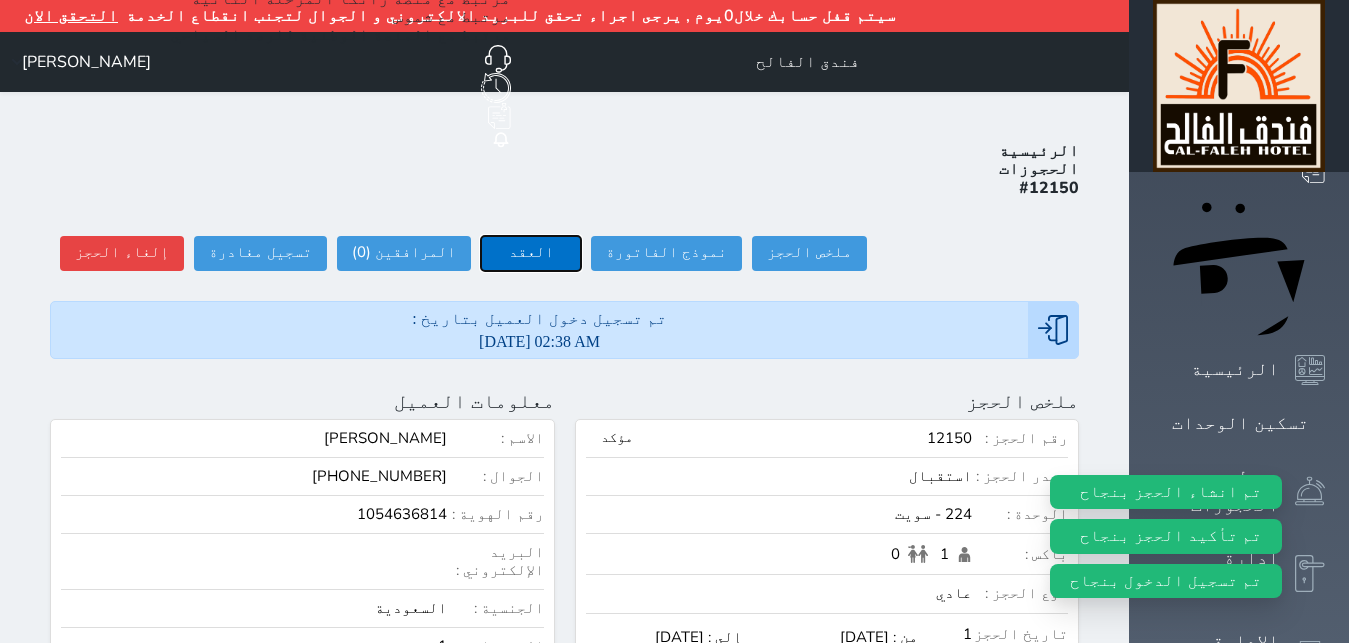 click on "العقد" at bounding box center [531, 253] 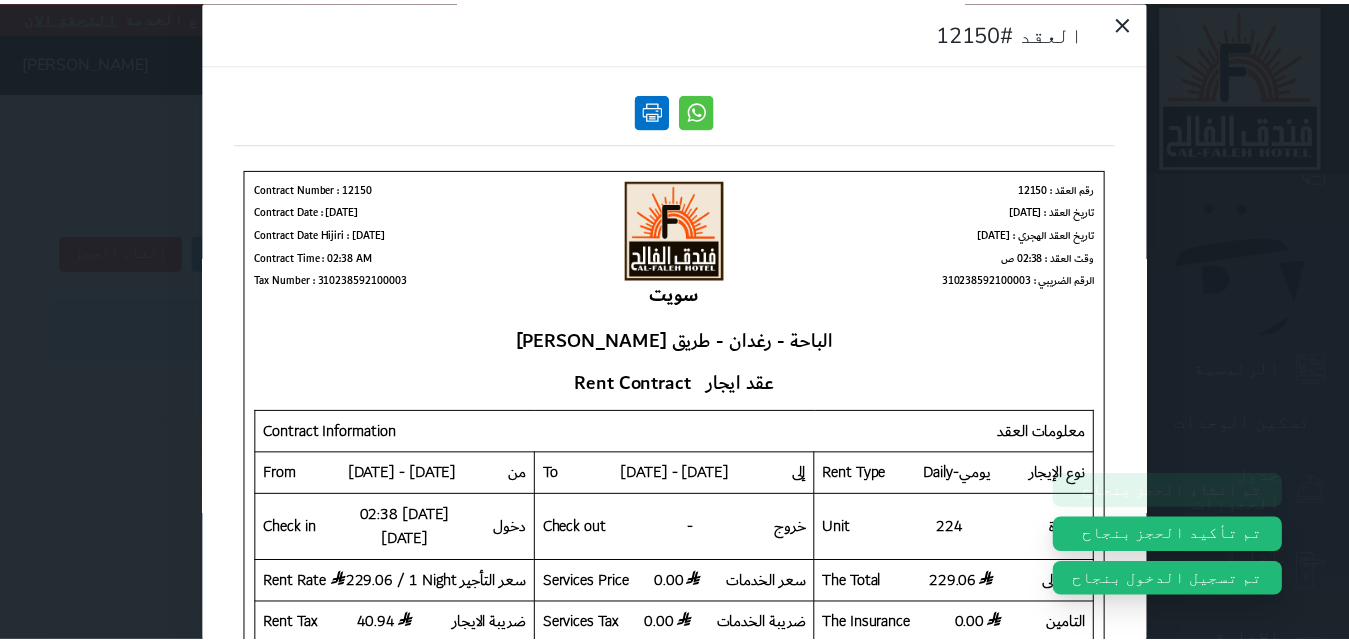 scroll, scrollTop: 0, scrollLeft: 0, axis: both 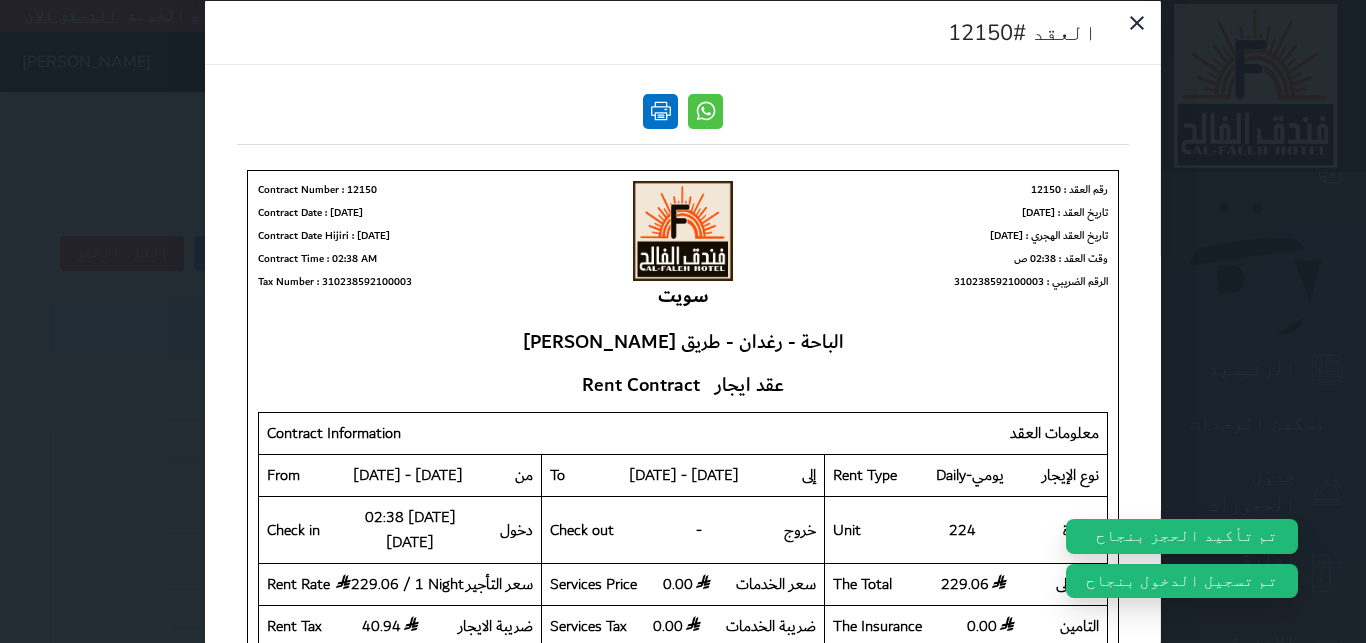 click at bounding box center (660, 110) 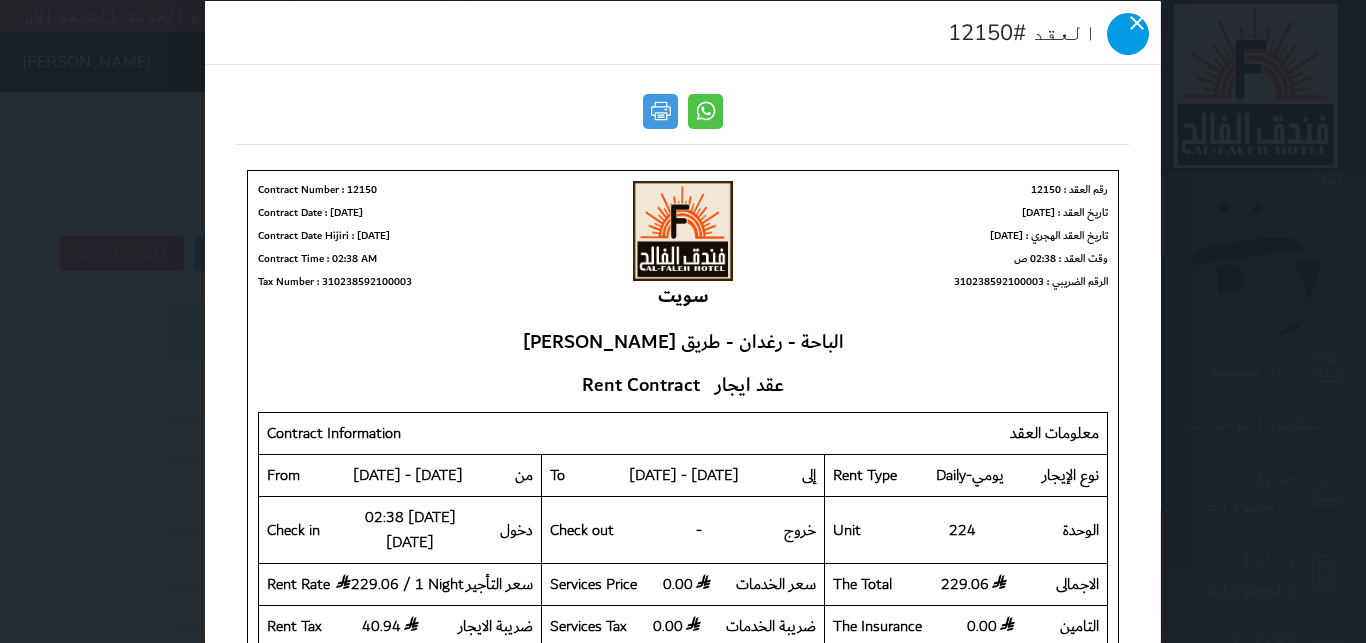 click 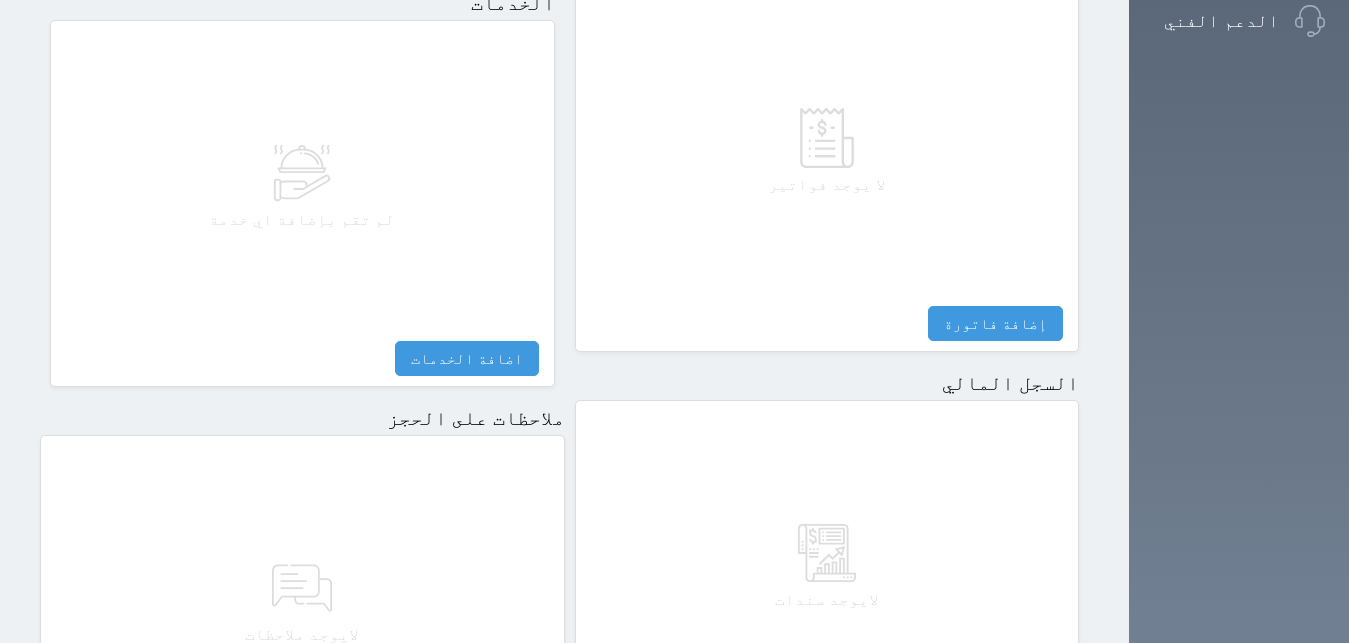 scroll, scrollTop: 1169, scrollLeft: 0, axis: vertical 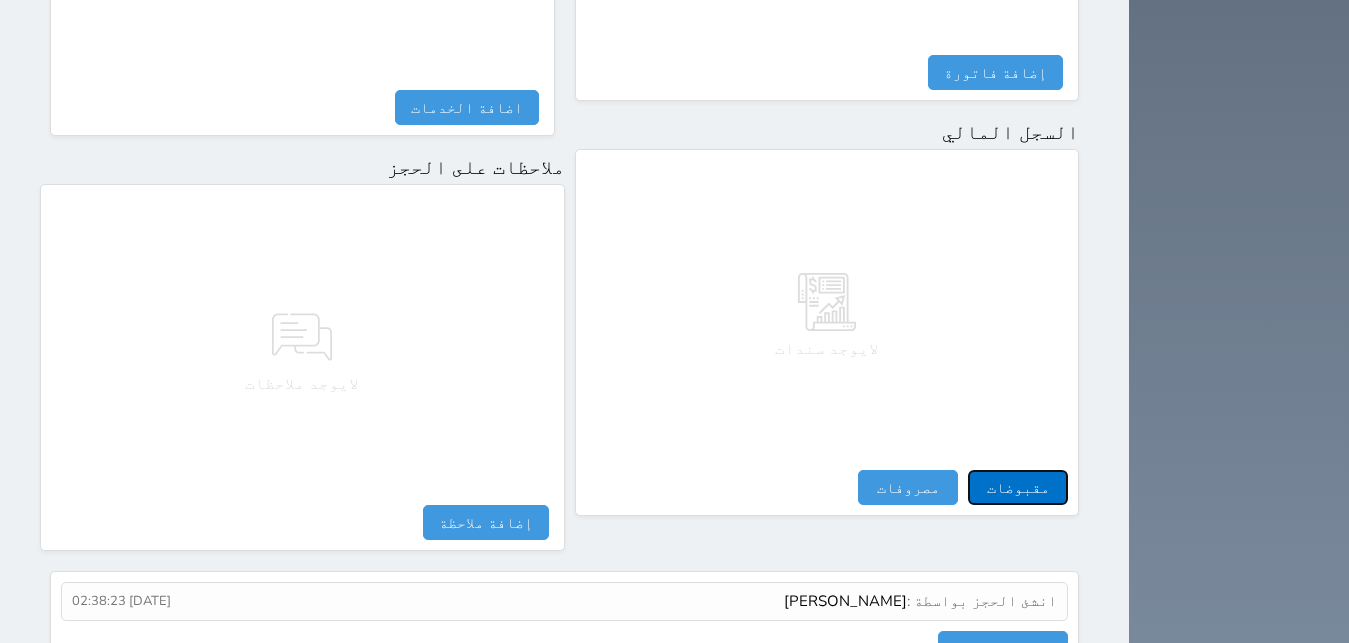 click on "مقبوضات" at bounding box center (1018, 487) 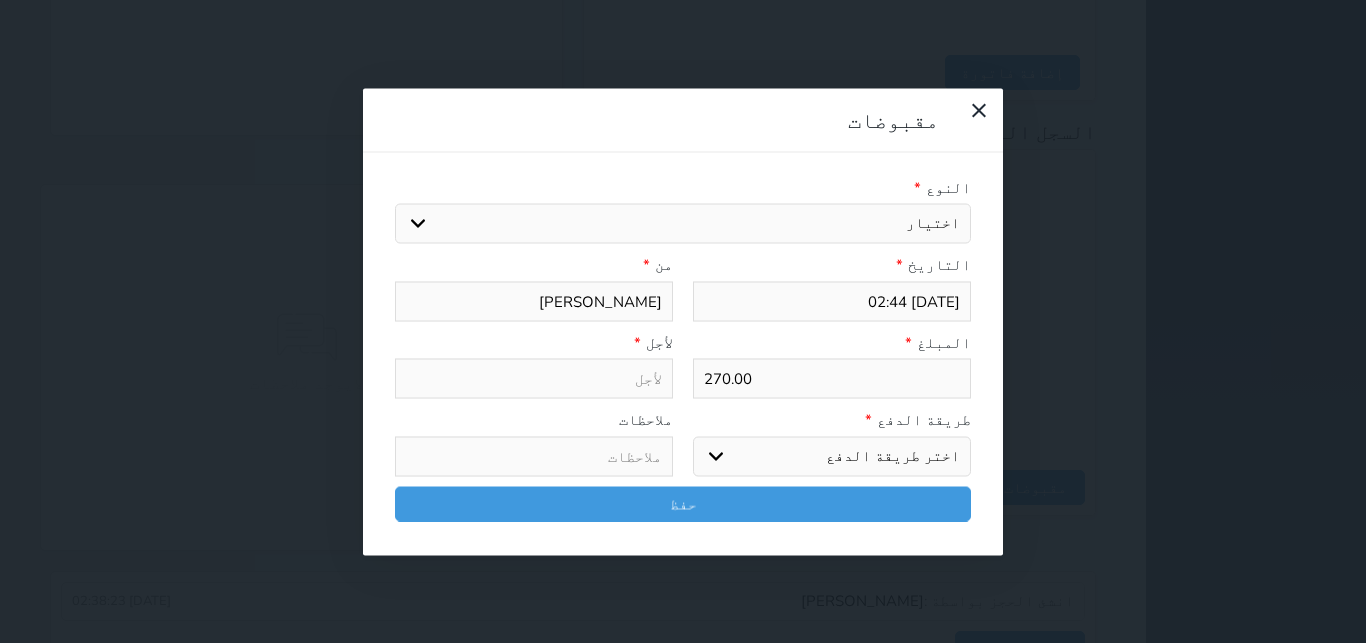 click on "اختيار   مقبوضات عامة قيمة إيجار فواتير تامين عربون لا ينطبق آخر مغسلة واي فاي - الإنترنت مواقف السيارات طعام الأغذية والمشروبات مشروبات المشروبات الباردة المشروبات الساخنة الإفطار غداء عشاء مخبز و كعك حمام سباحة الصالة الرياضية سبا و خدمات الجمال اختيار وإسقاط (خدمات النقل) ميني بار كابل - تلفزيون سرير إضافي تصفيف الشعر التسوق خدمات الجولات السياحية المنظمة خدمات الدليل السياحي" at bounding box center (683, 224) 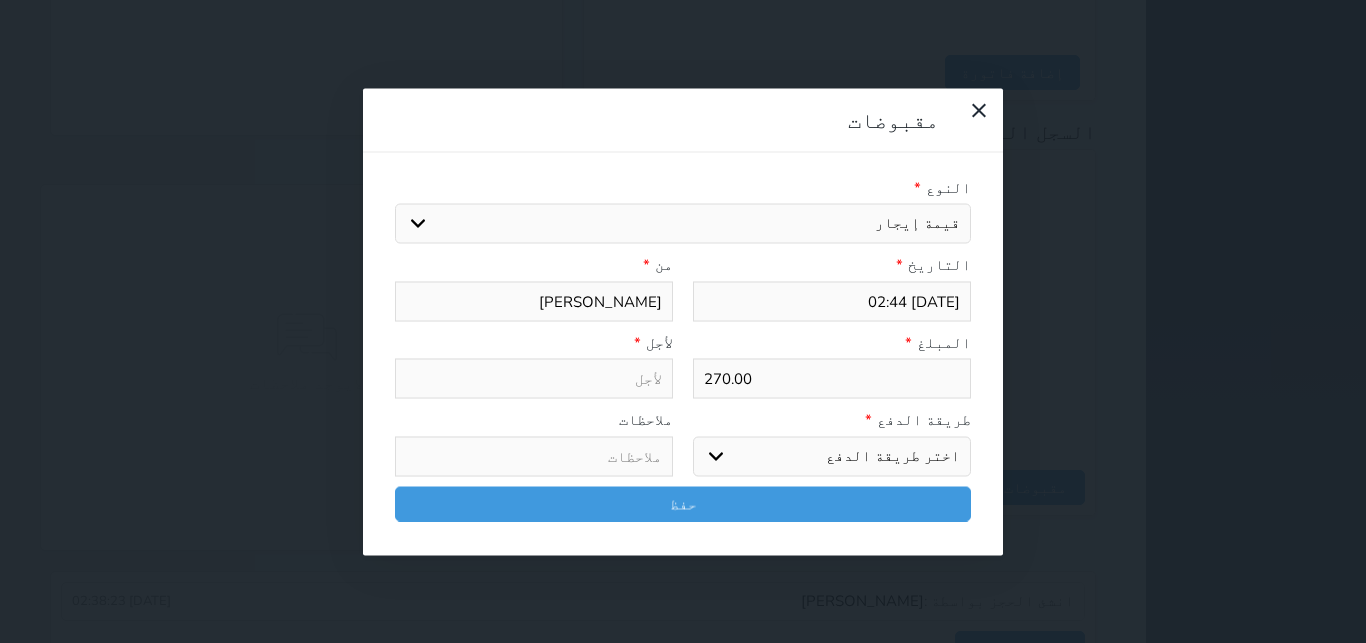 click on "قيمة إيجار" at bounding box center (0, 0) 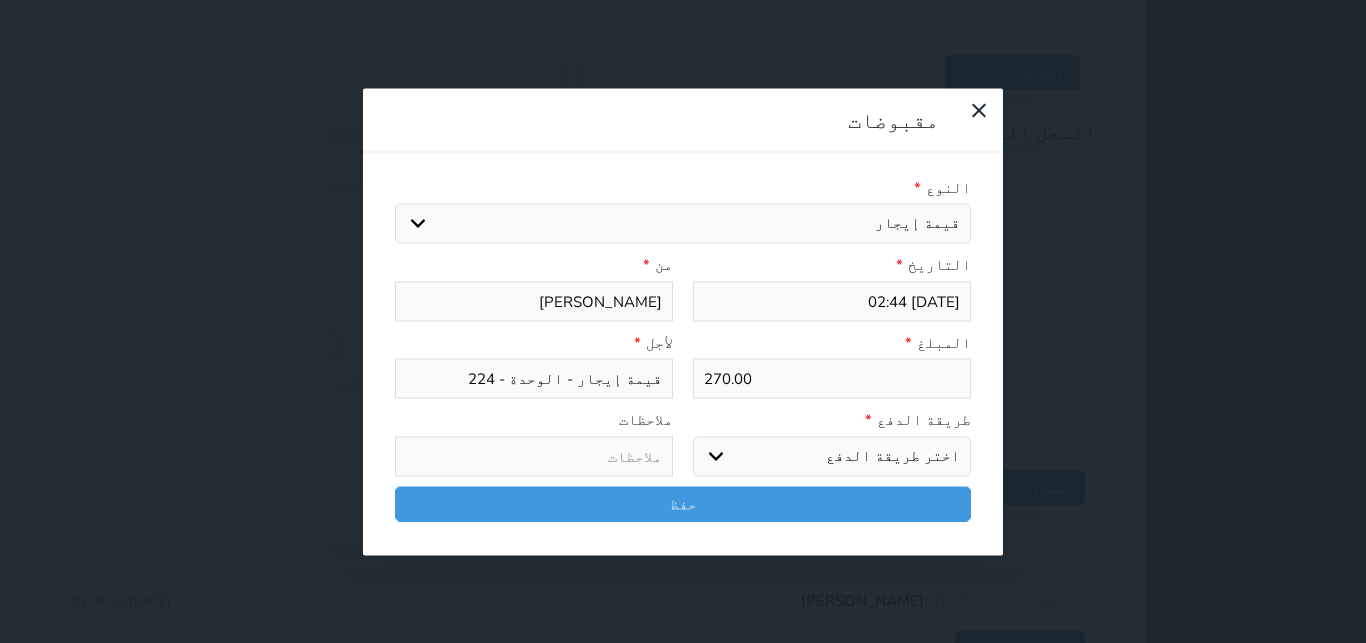 click on "اختر طريقة الدفع   دفع نقدى   تحويل بنكى   مدى   بطاقة ائتمان   آجل" at bounding box center (832, 456) 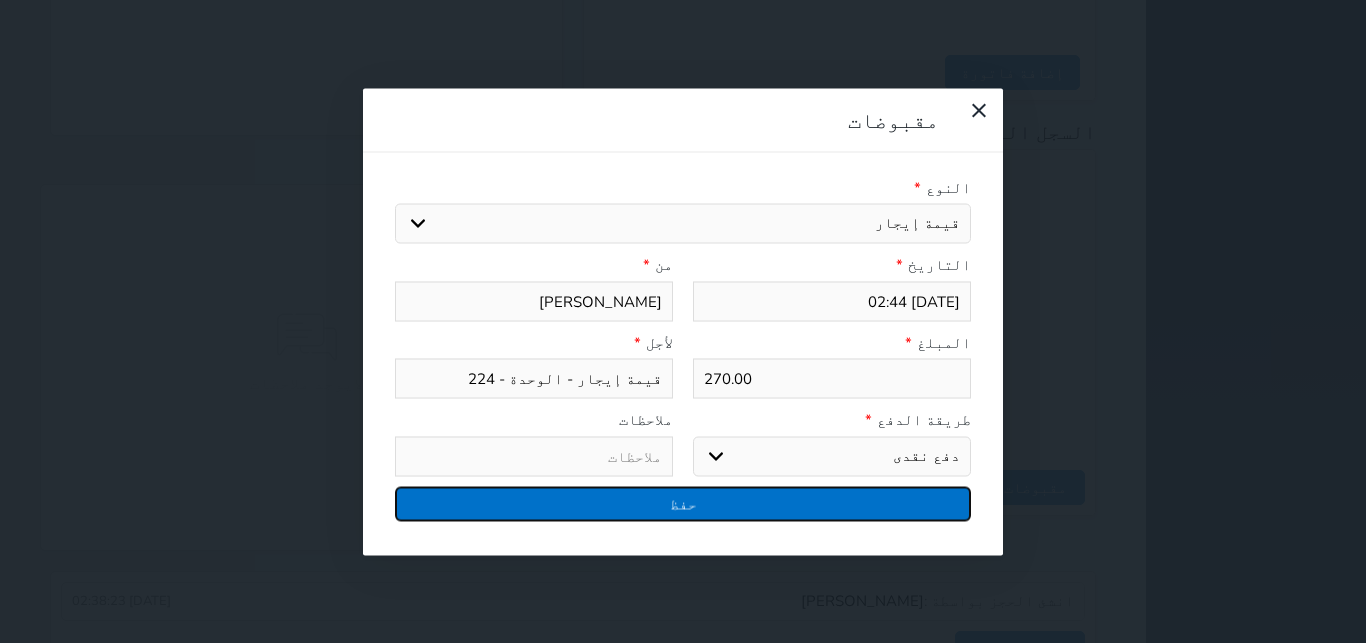 click on "حفظ" at bounding box center [683, 503] 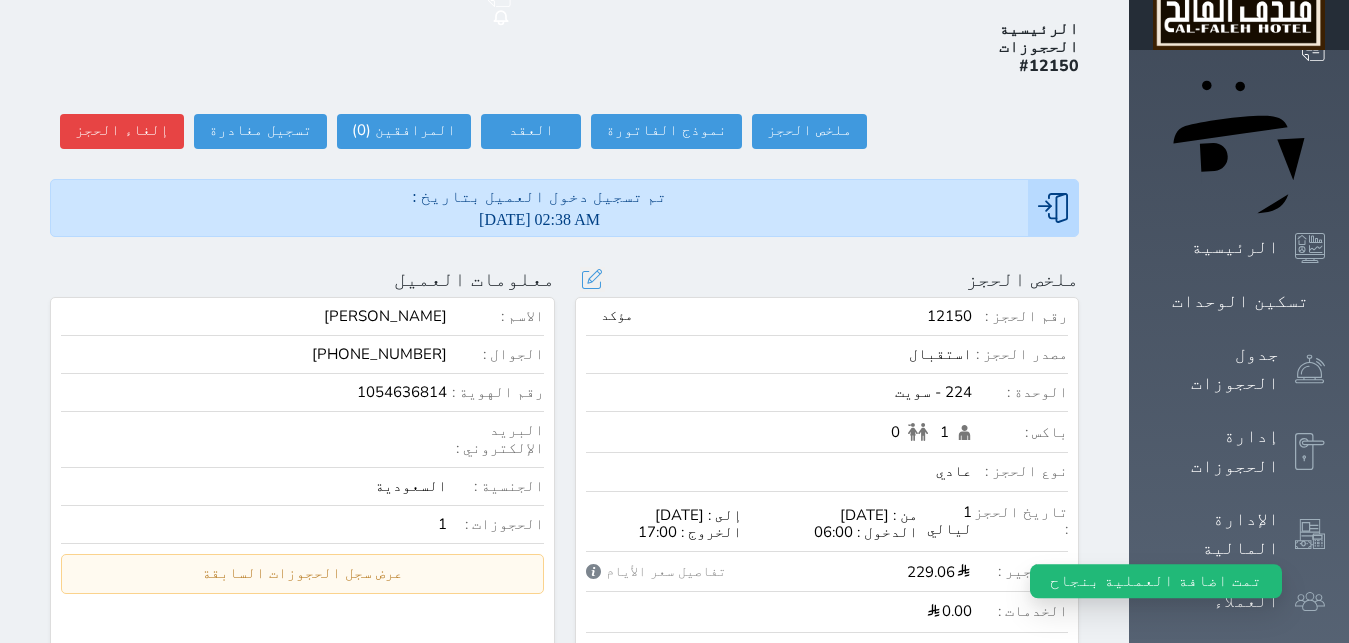 drag, startPoint x: 798, startPoint y: 525, endPoint x: 811, endPoint y: 525, distance: 13 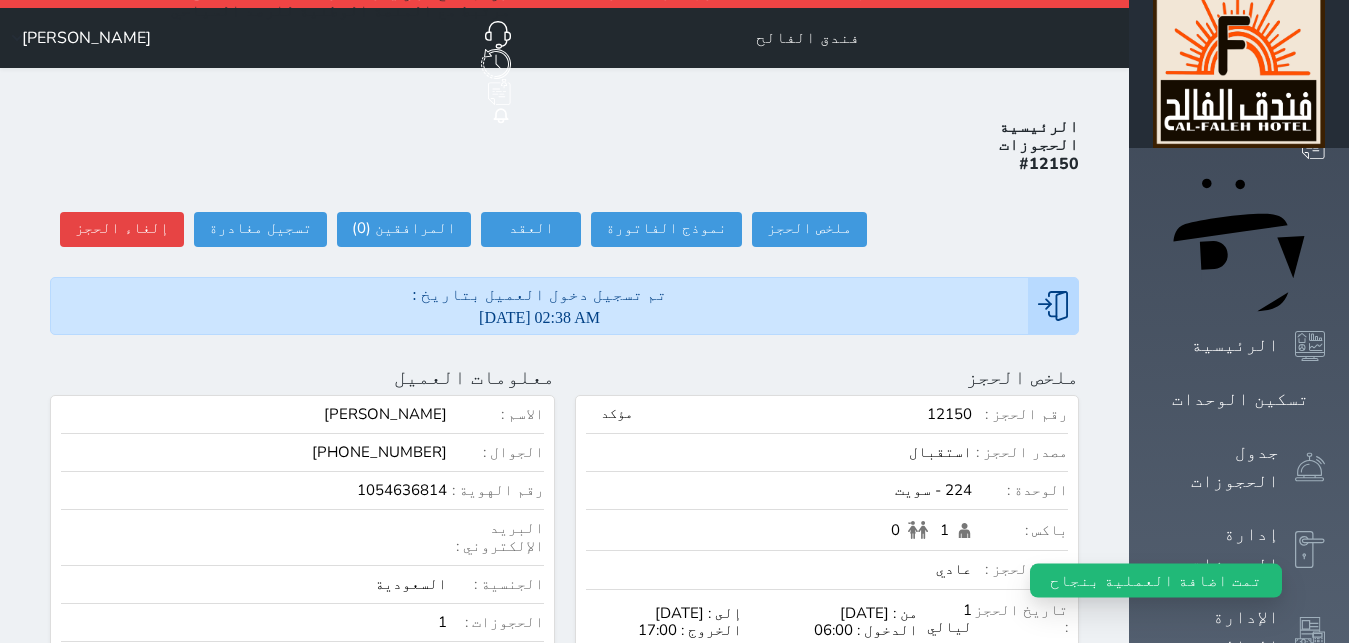 scroll, scrollTop: 0, scrollLeft: 0, axis: both 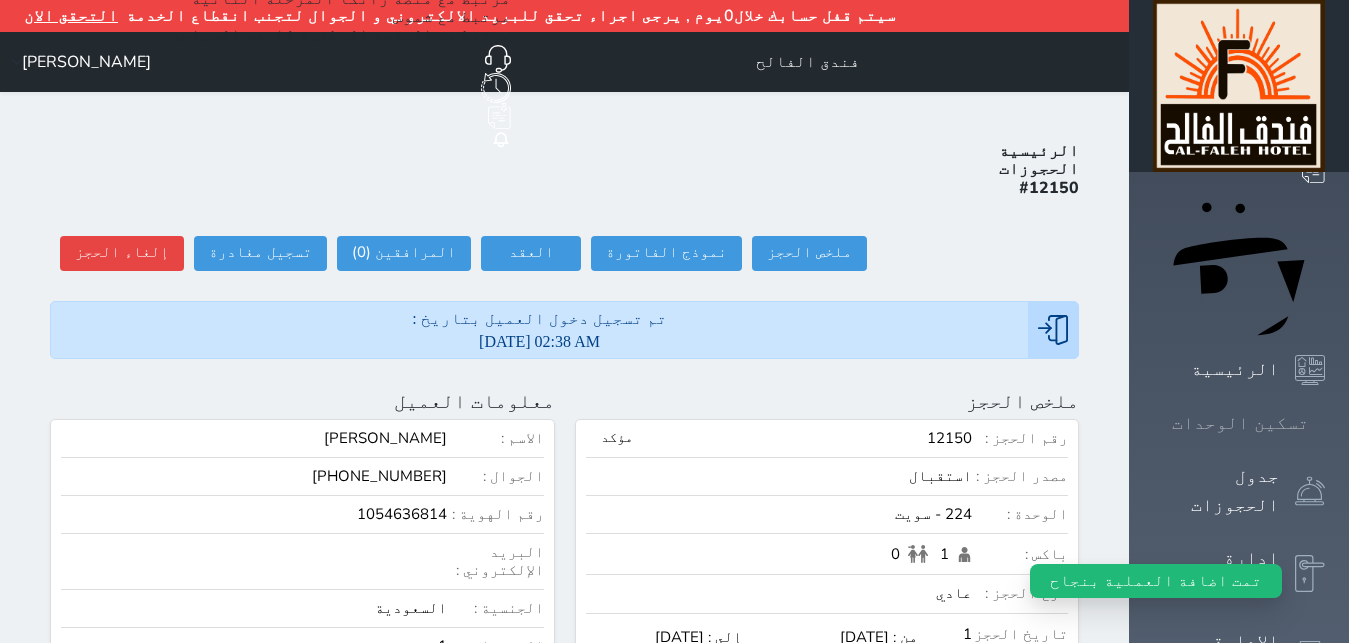 click on "تسكين الوحدات" at bounding box center [1240, 423] 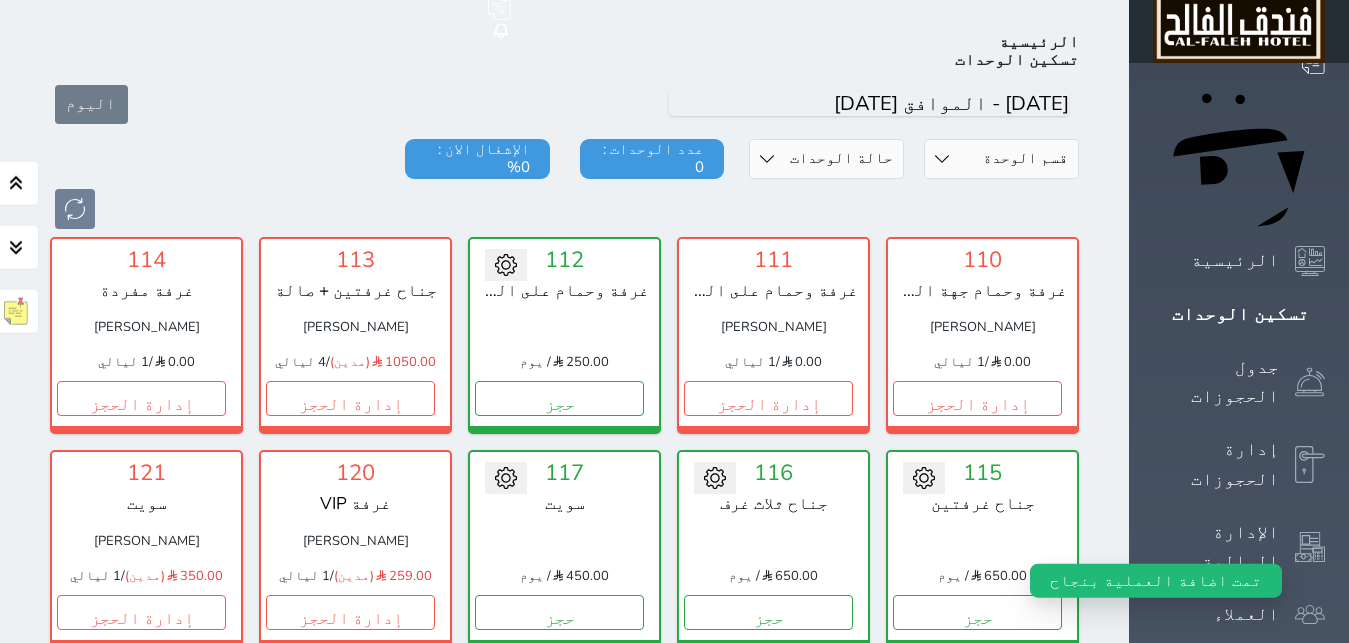 scroll, scrollTop: 110, scrollLeft: 0, axis: vertical 